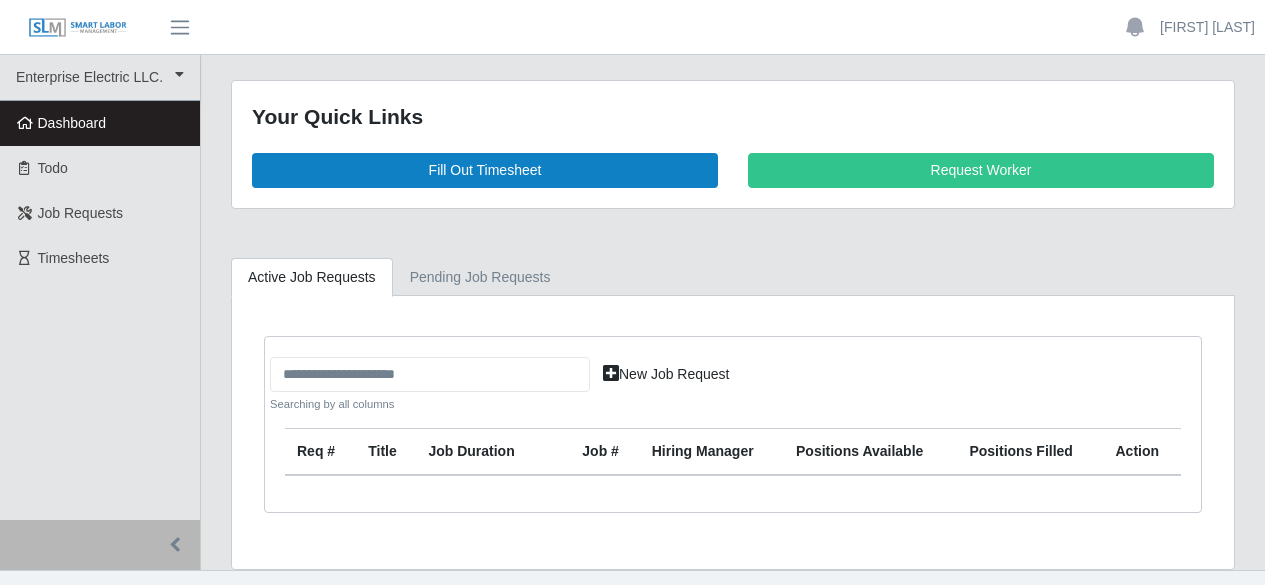 scroll, scrollTop: 0, scrollLeft: 0, axis: both 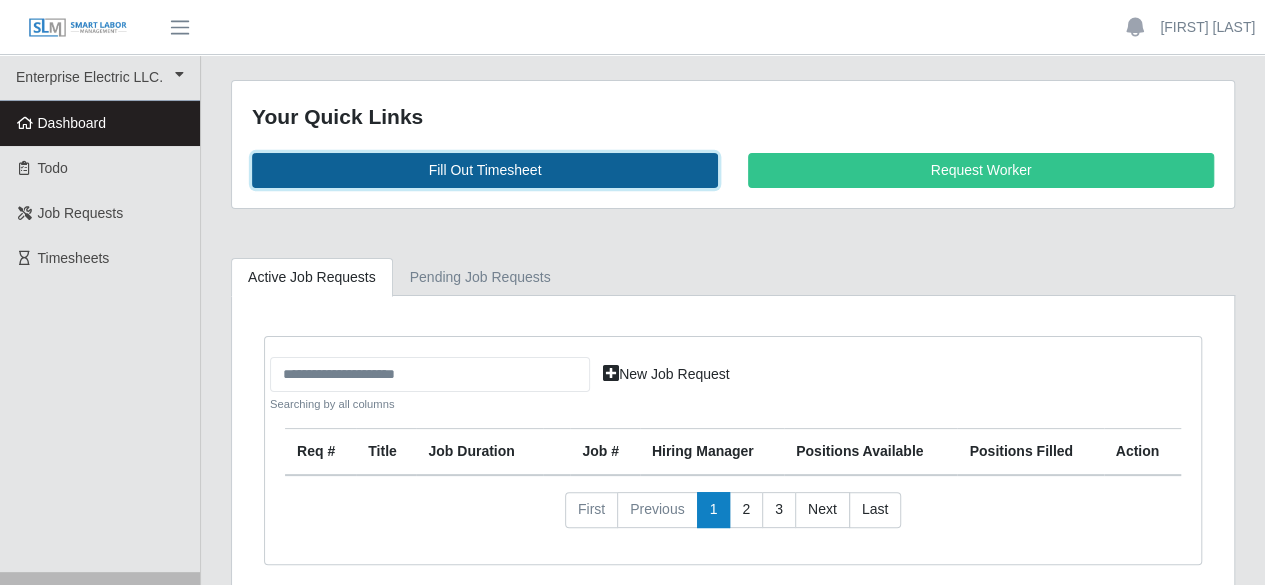 click on "Fill Out Timesheet" at bounding box center [485, 170] 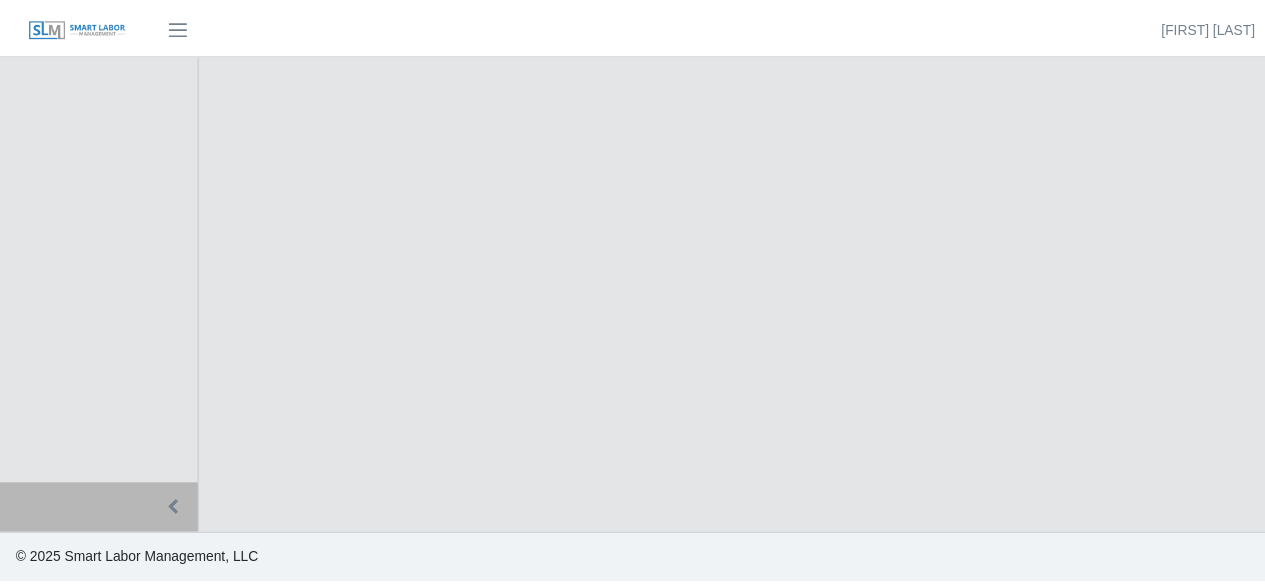 scroll, scrollTop: 0, scrollLeft: 0, axis: both 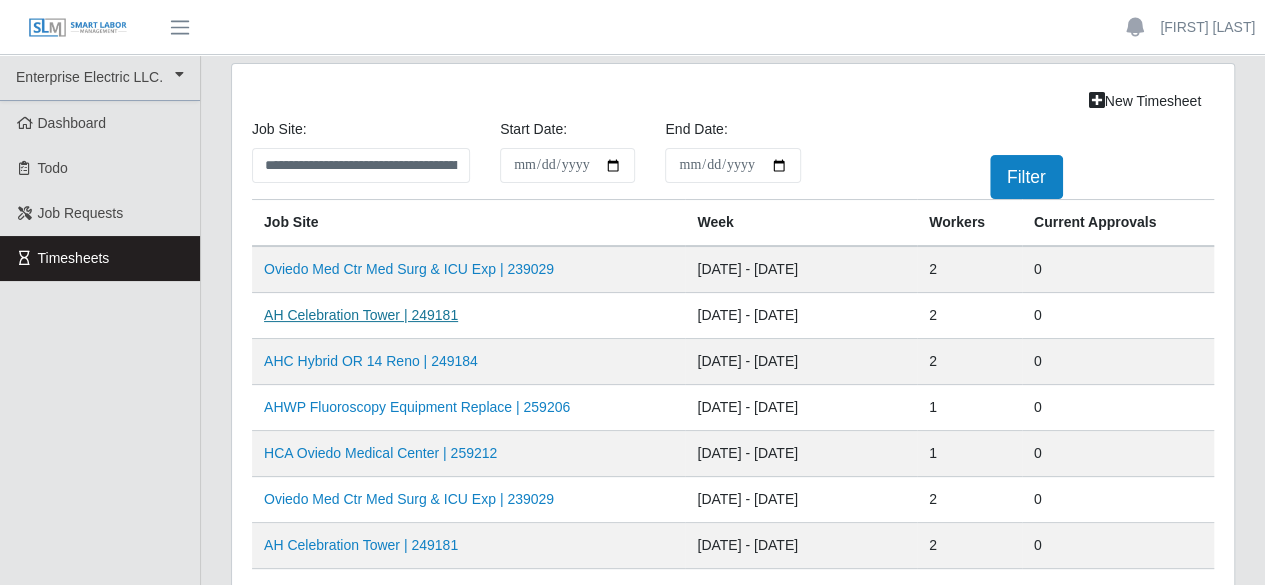 click on "AH Celebration Tower | 249181" at bounding box center (361, 315) 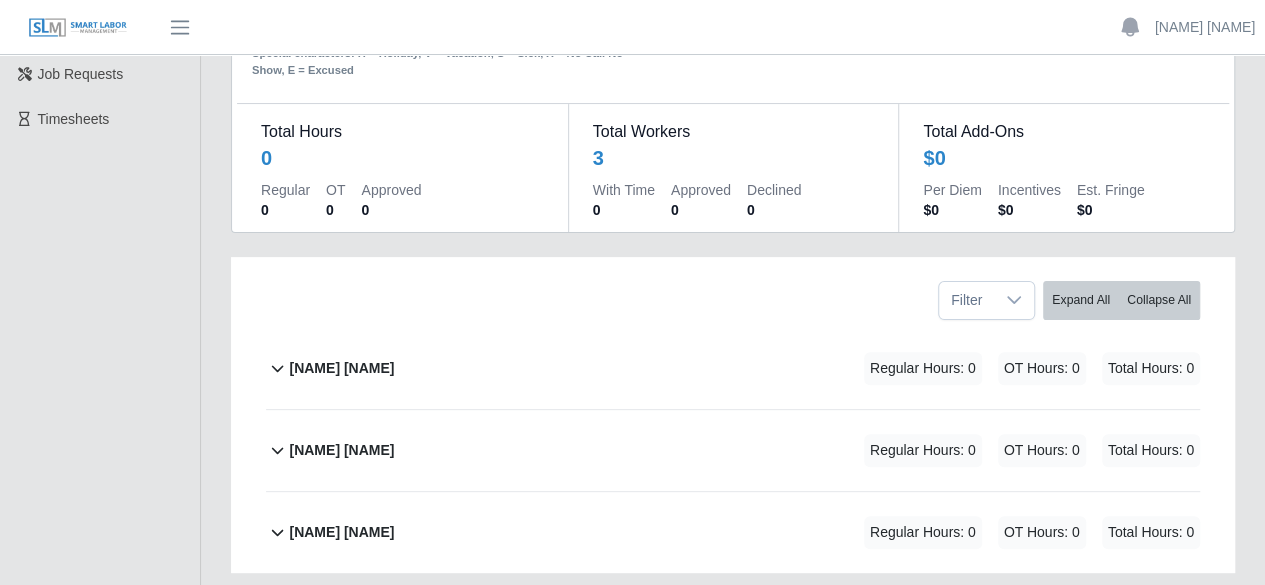 scroll, scrollTop: 200, scrollLeft: 0, axis: vertical 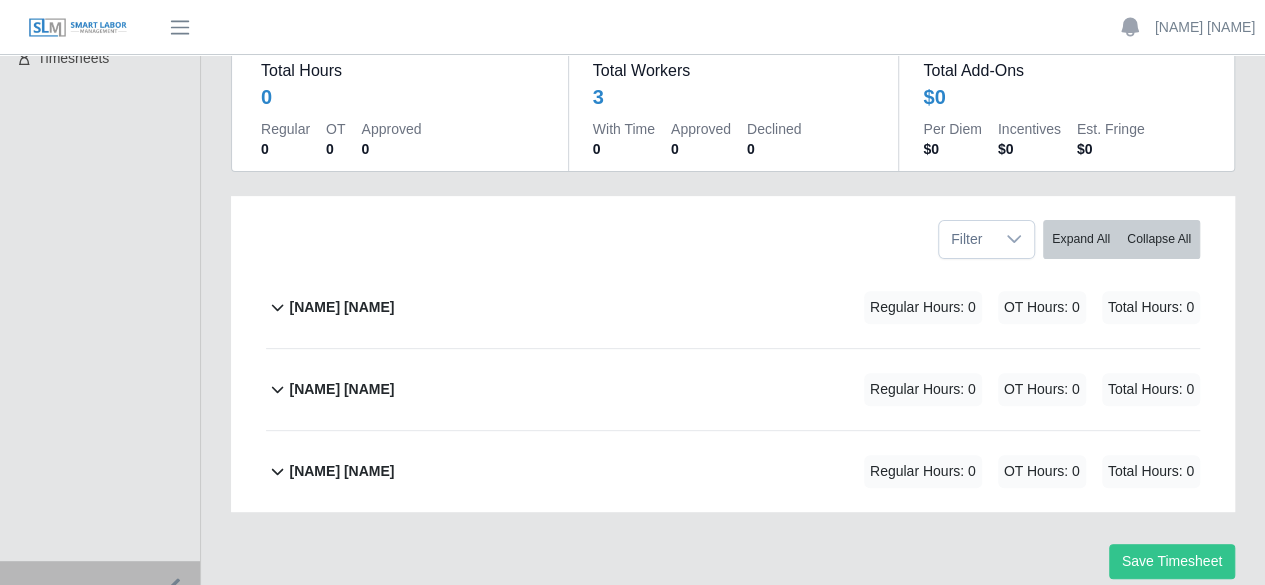 click on "[FIRST] [LAST]" at bounding box center [341, 307] 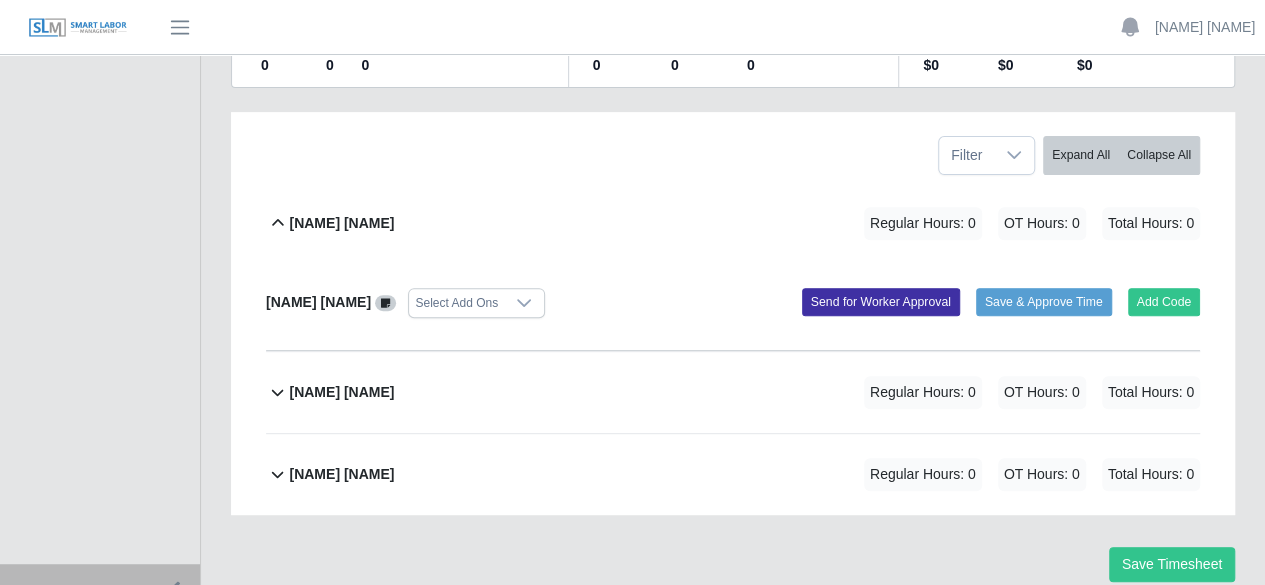 scroll, scrollTop: 286, scrollLeft: 0, axis: vertical 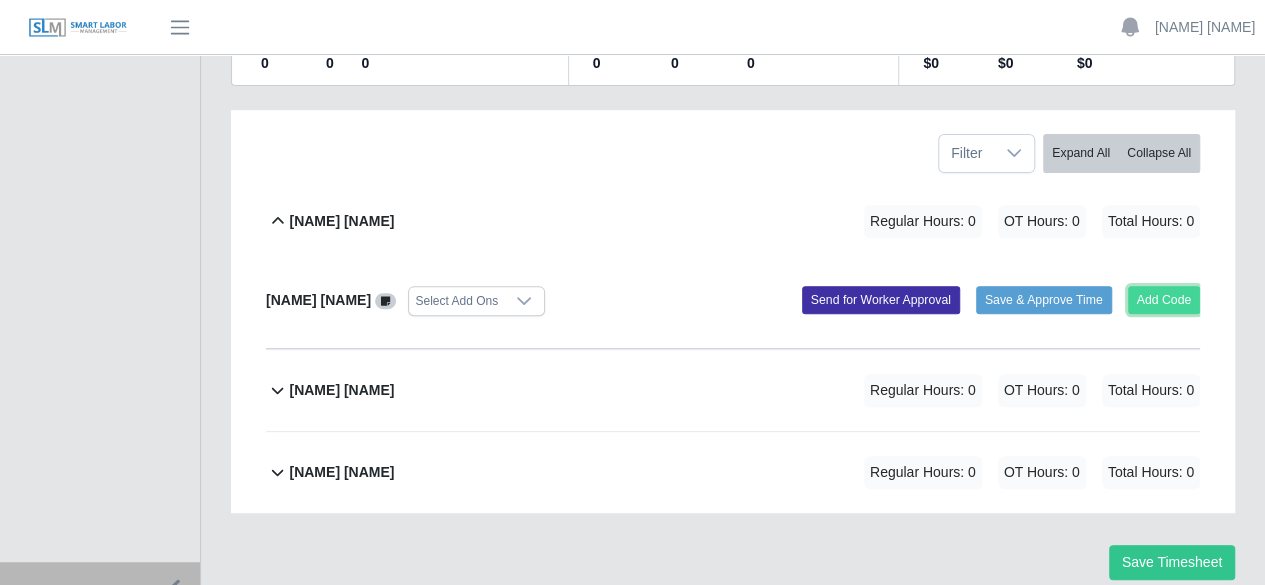 click on "Add Code" 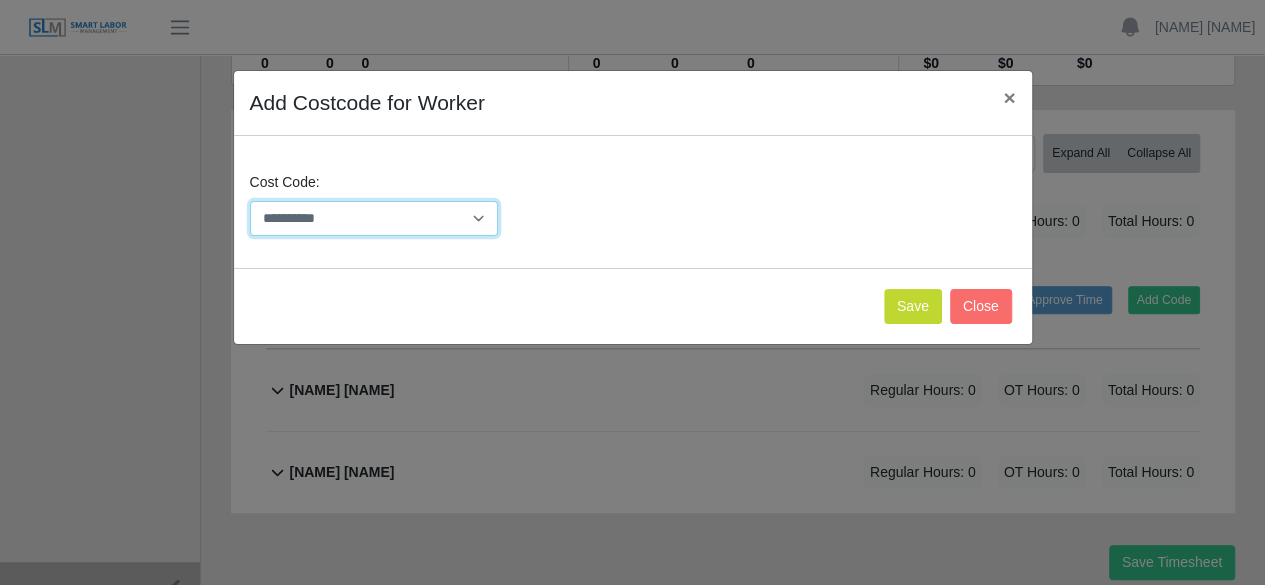 click on "**********" at bounding box center (374, 218) 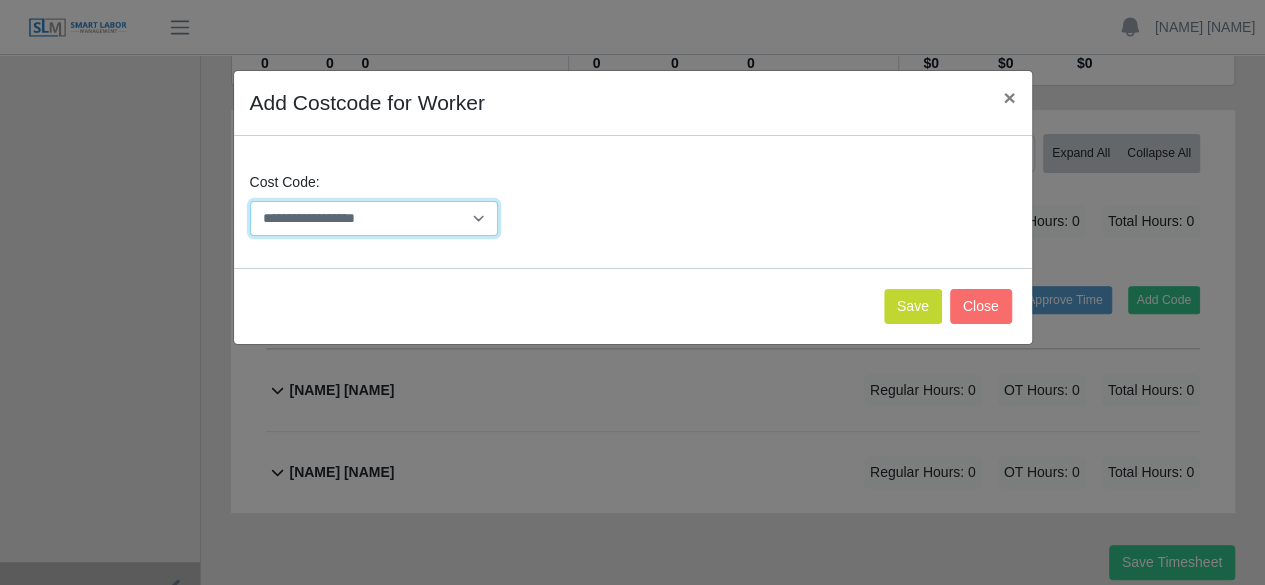 click on "**********" at bounding box center (374, 218) 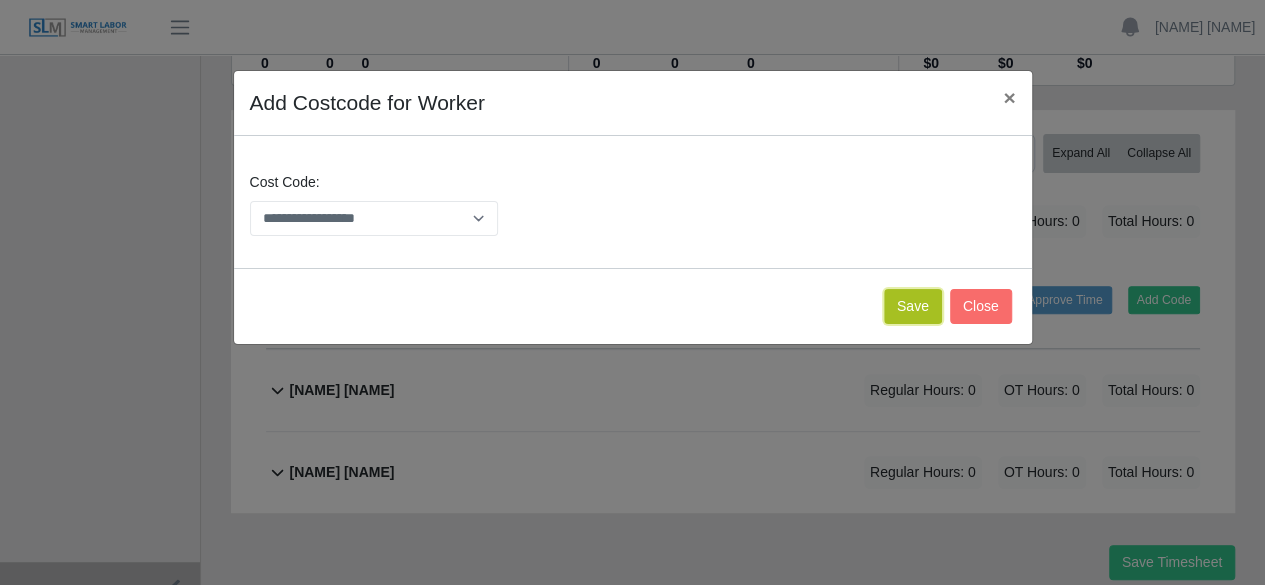 click on "Save" 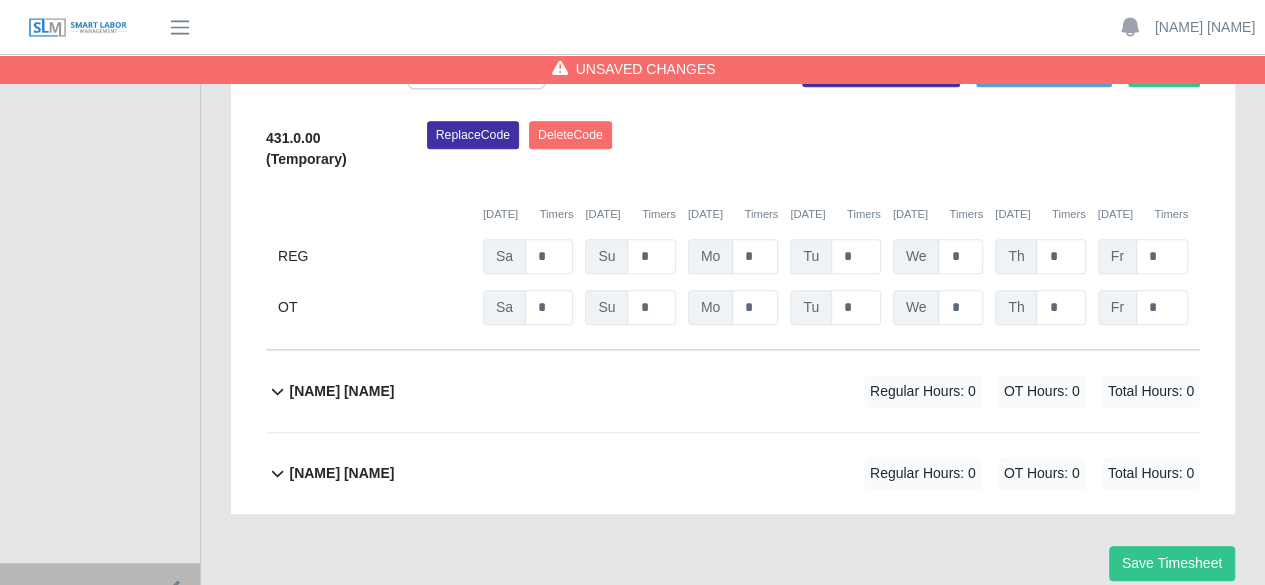 scroll, scrollTop: 0, scrollLeft: 0, axis: both 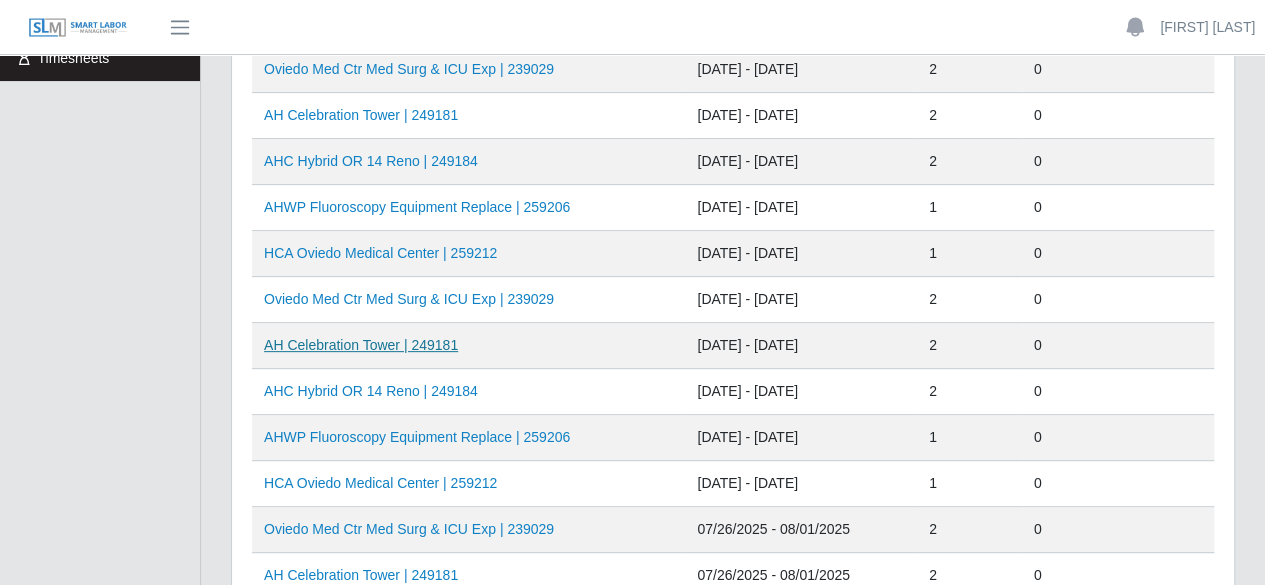 click on "AH Celebration Tower | 249181" at bounding box center [361, 345] 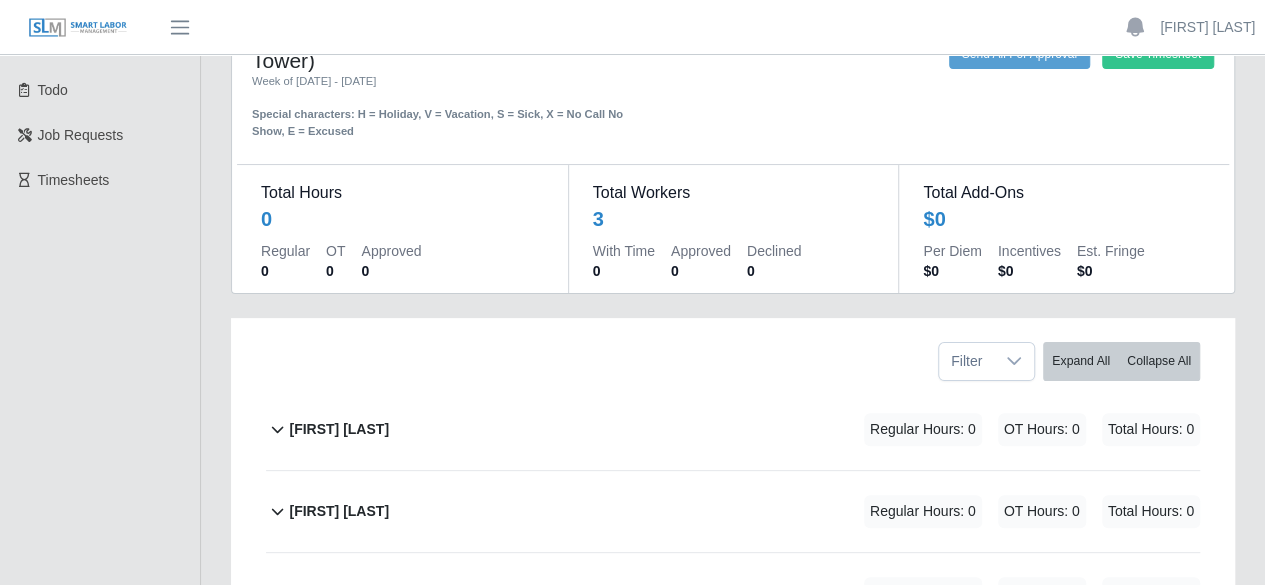 scroll, scrollTop: 200, scrollLeft: 0, axis: vertical 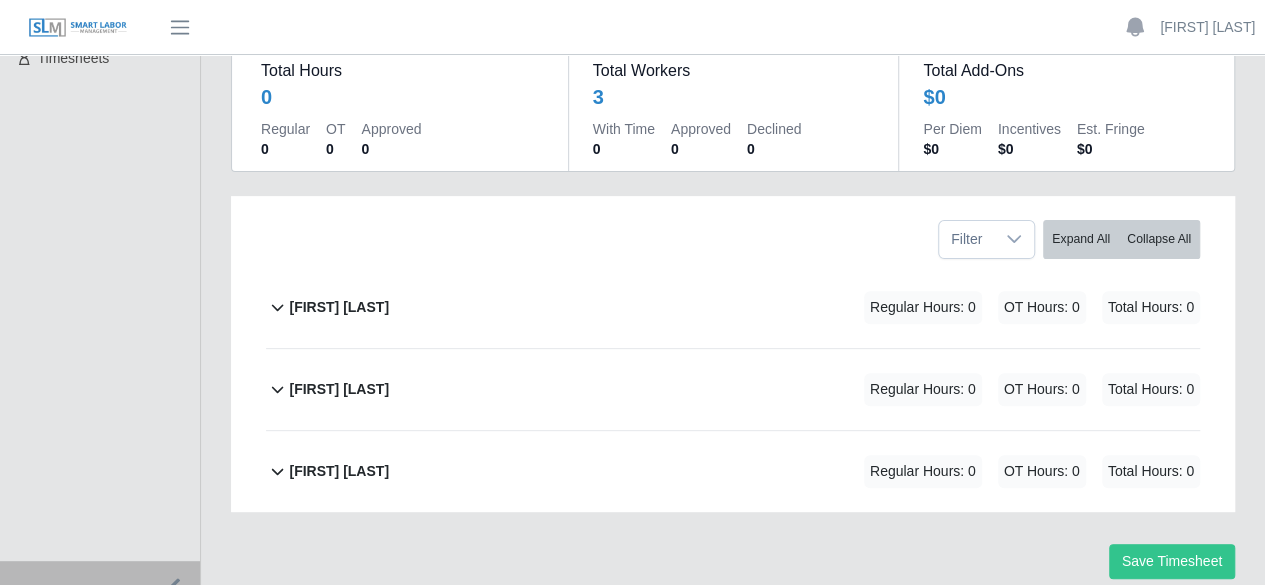 click on "[FIRST] [LAST]" at bounding box center [339, 307] 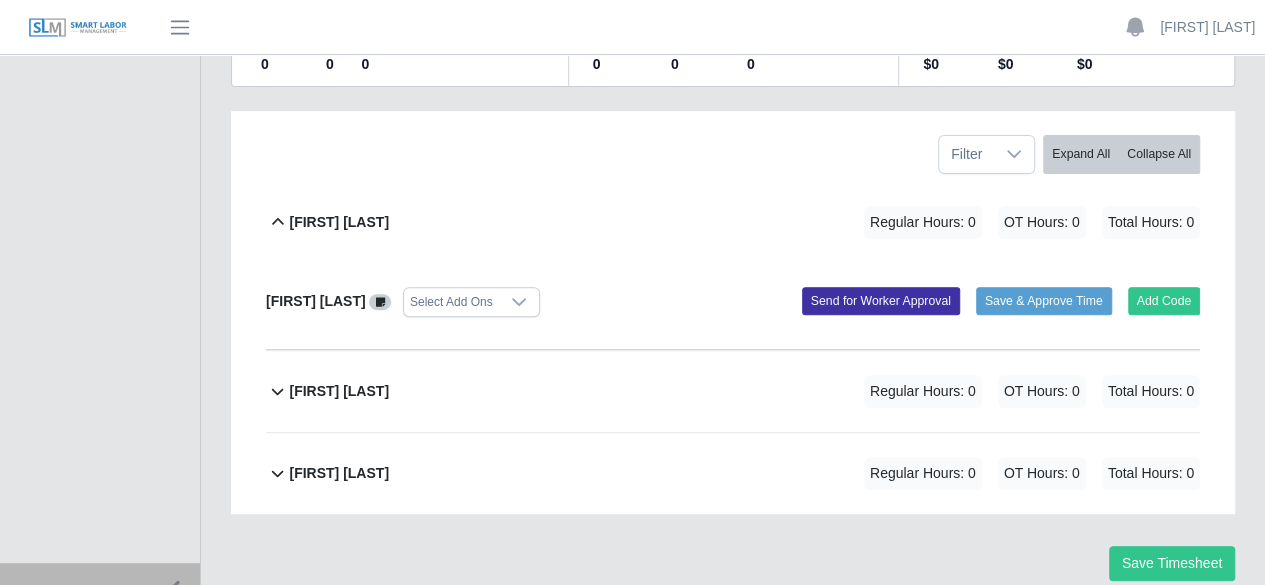 scroll, scrollTop: 286, scrollLeft: 0, axis: vertical 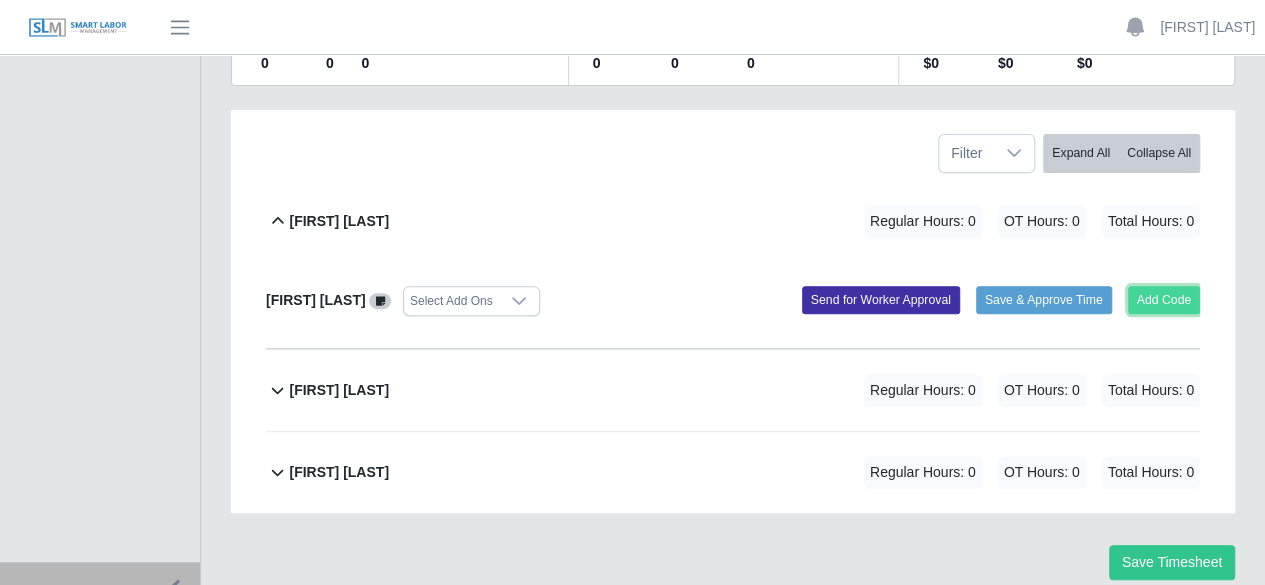 click on "Add Code" 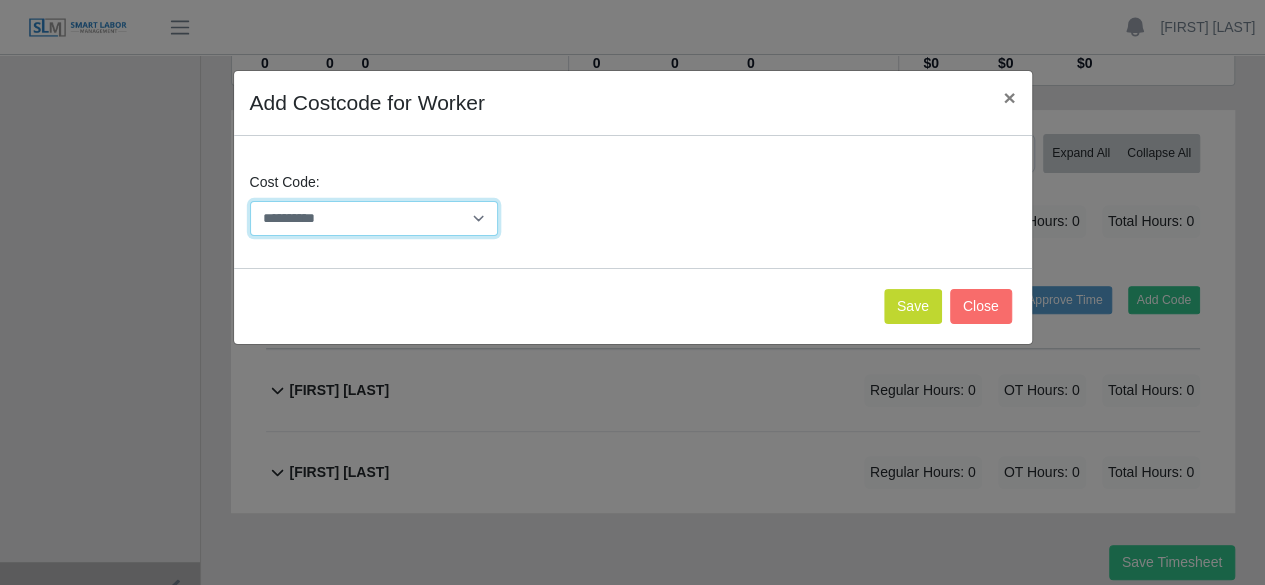 click on "**********" at bounding box center [374, 218] 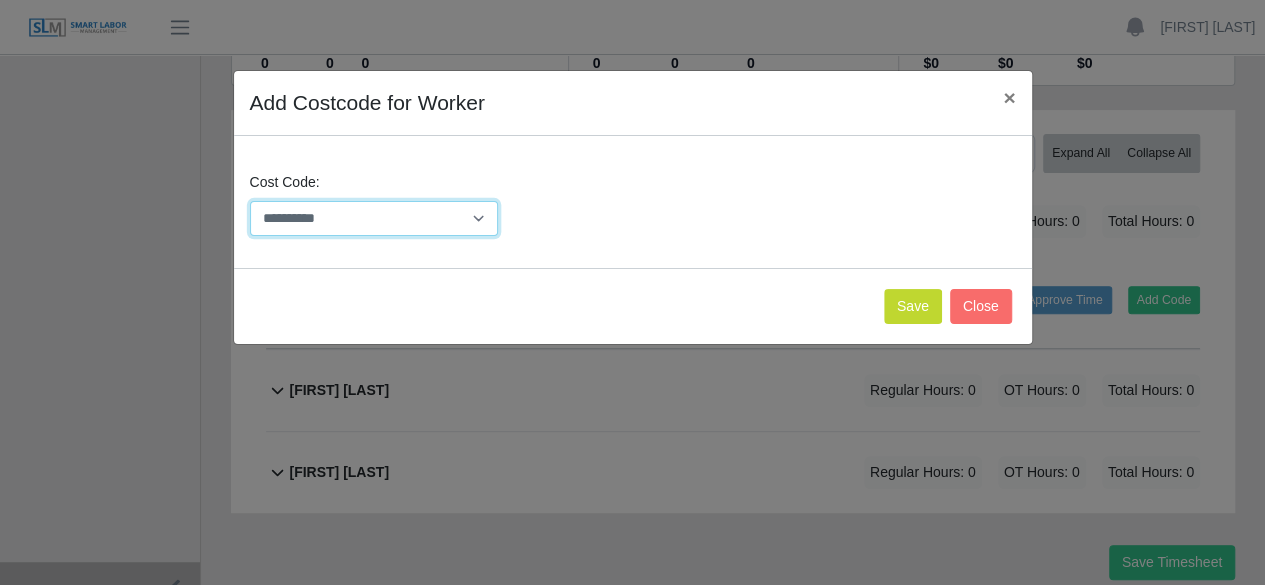 select on "**********" 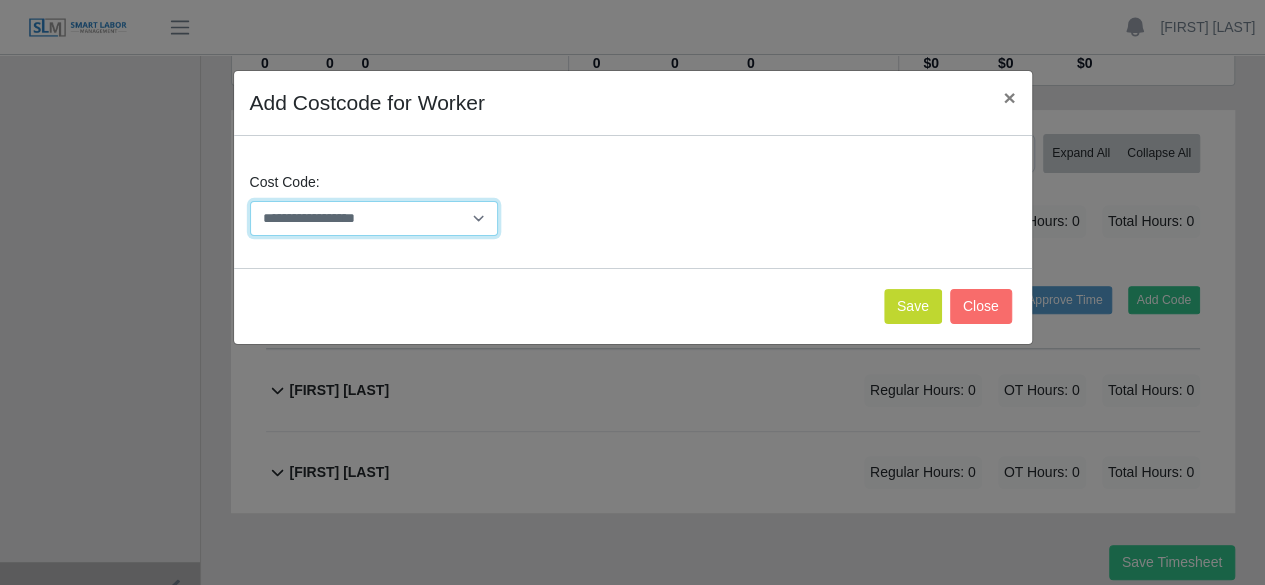 click on "**********" at bounding box center [374, 218] 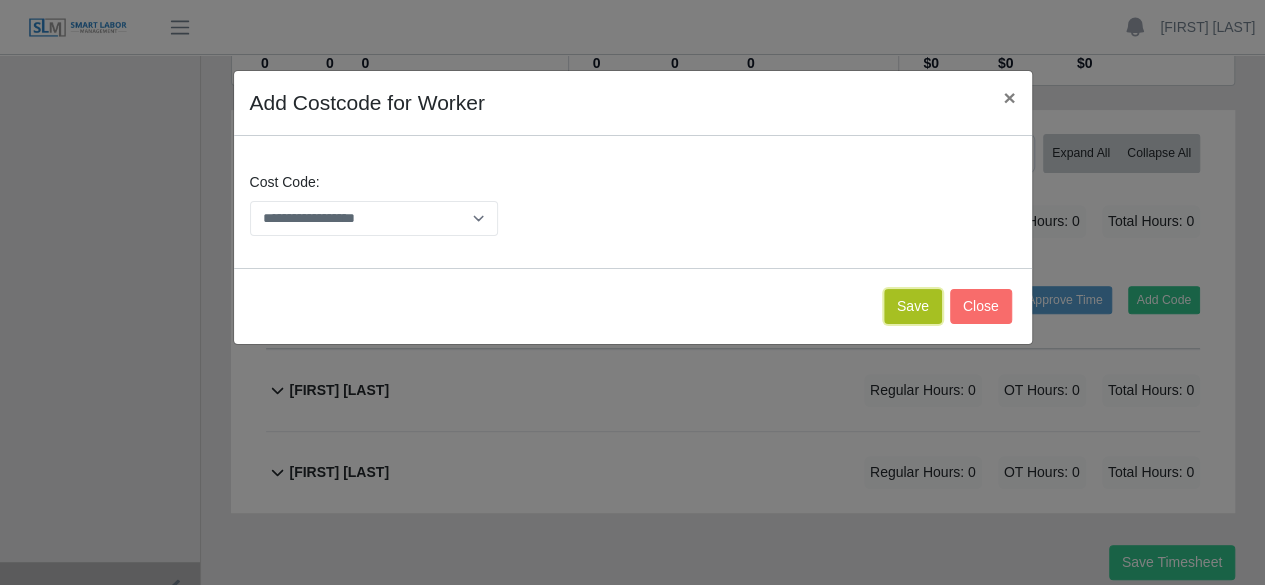 click on "Save" 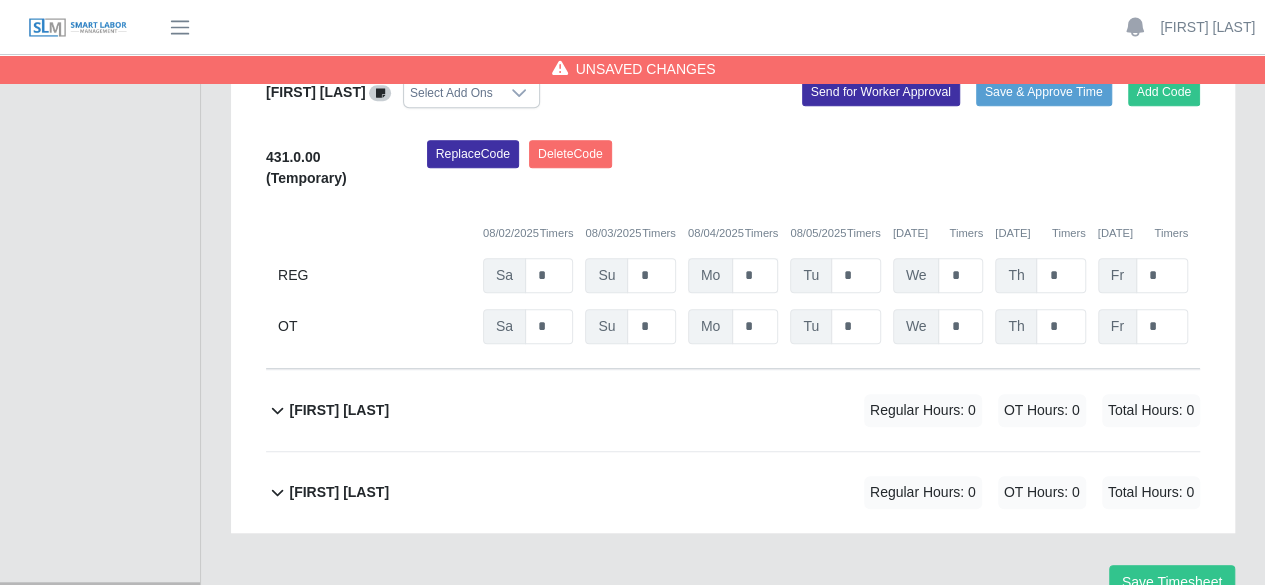scroll, scrollTop: 513, scrollLeft: 0, axis: vertical 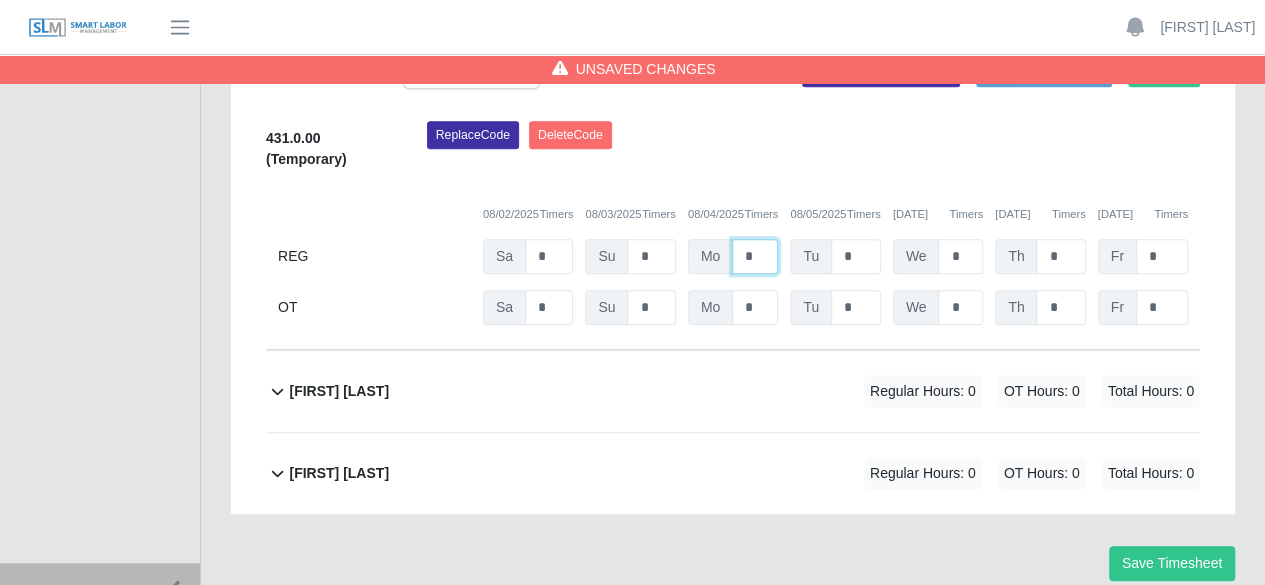 click on "*" at bounding box center [755, 256] 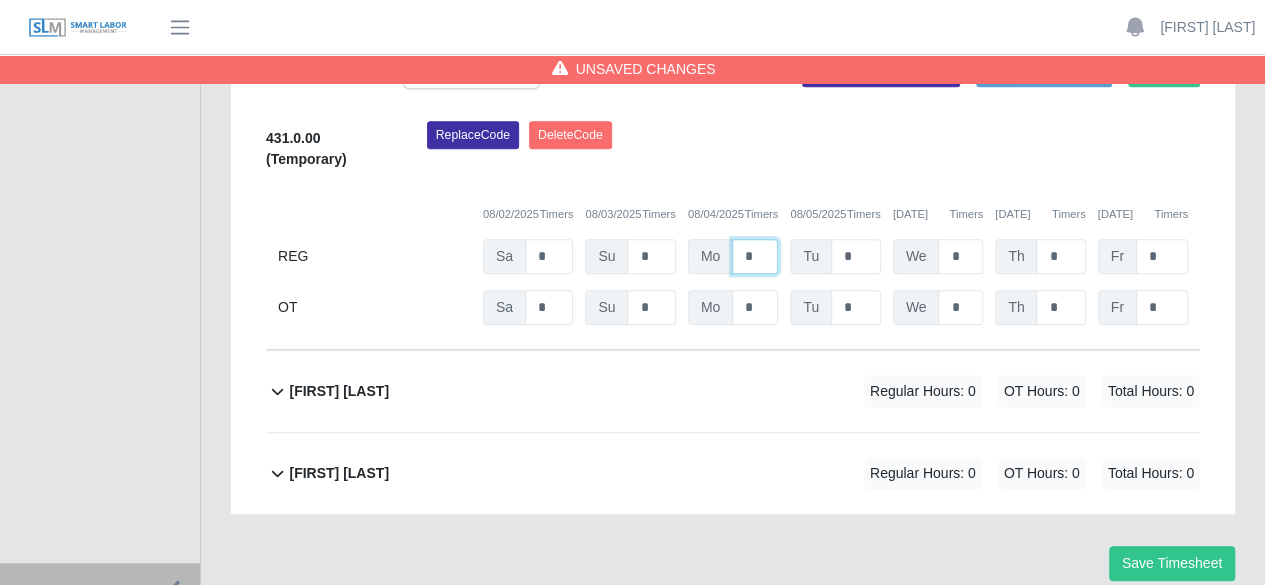 scroll, scrollTop: 586, scrollLeft: 0, axis: vertical 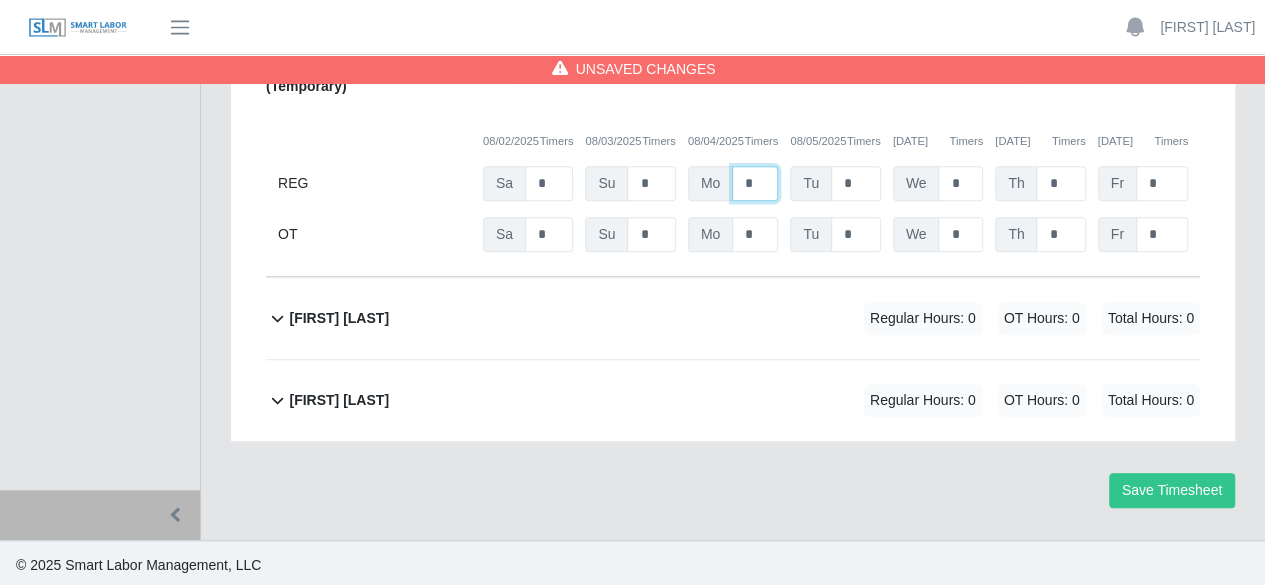 type on "*" 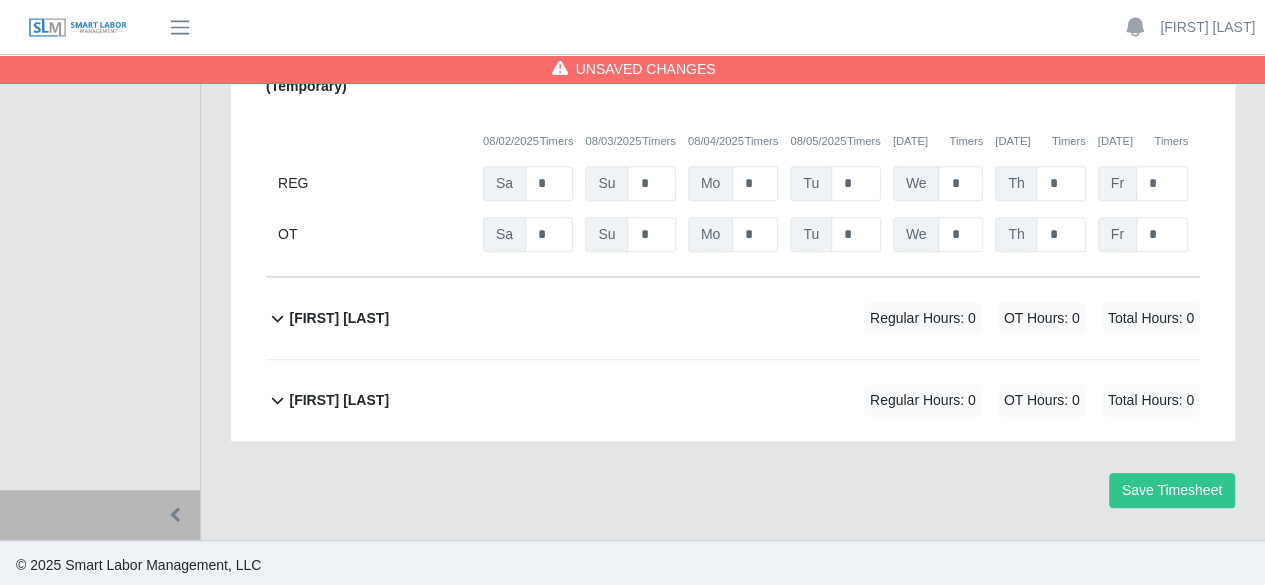 click on "[FIRST] [LAST]" at bounding box center (339, 318) 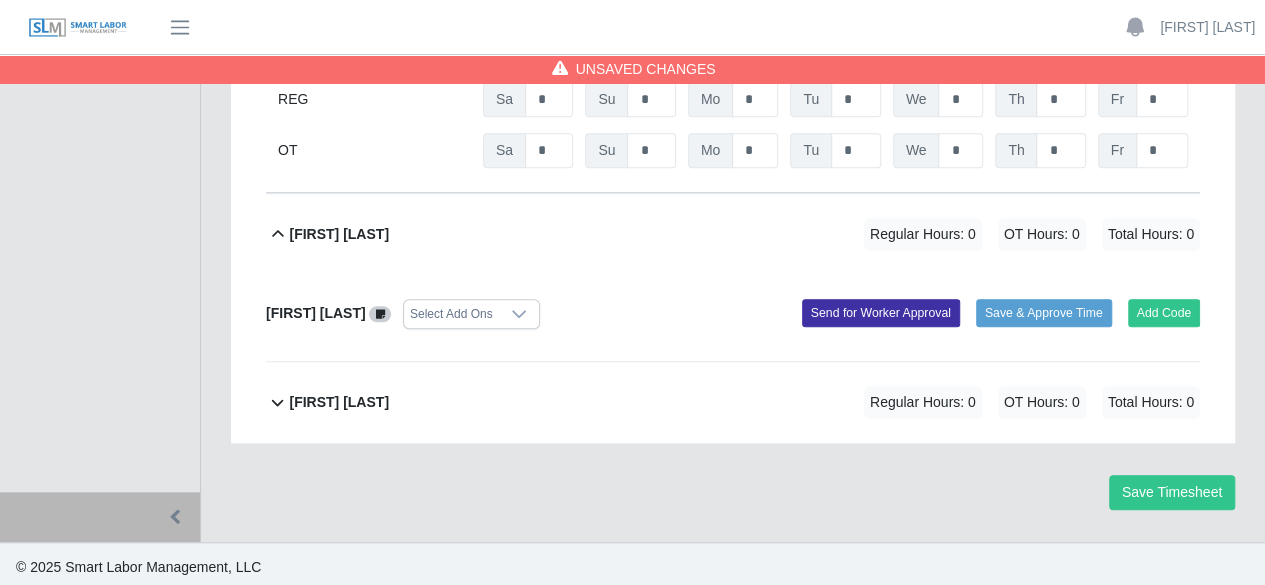 scroll, scrollTop: 672, scrollLeft: 0, axis: vertical 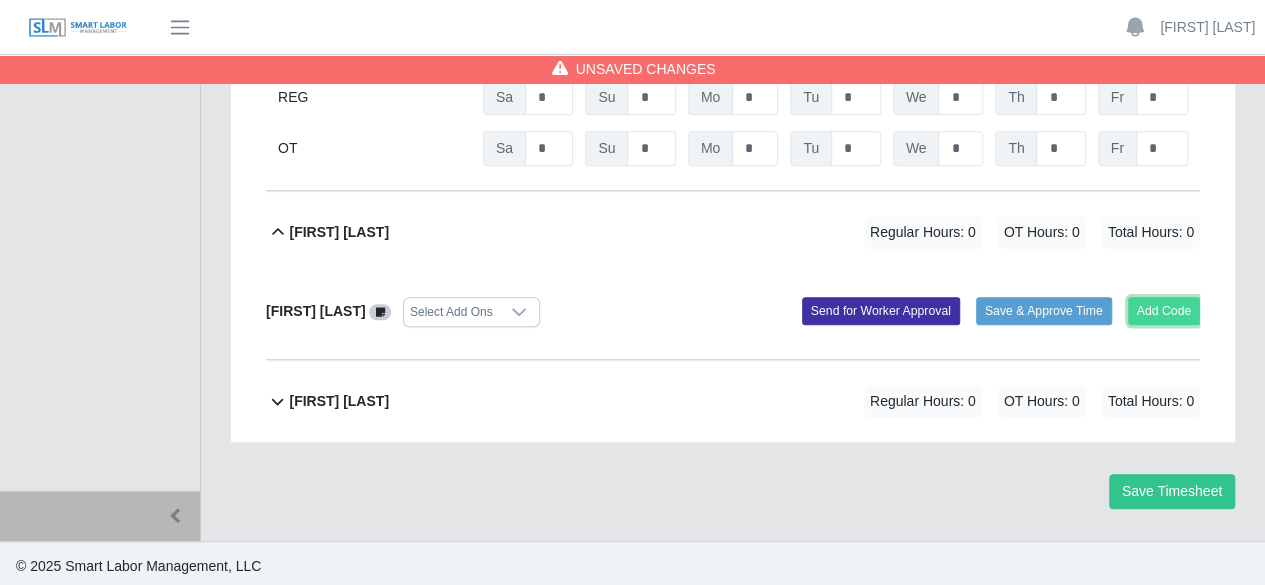 click on "Add Code" 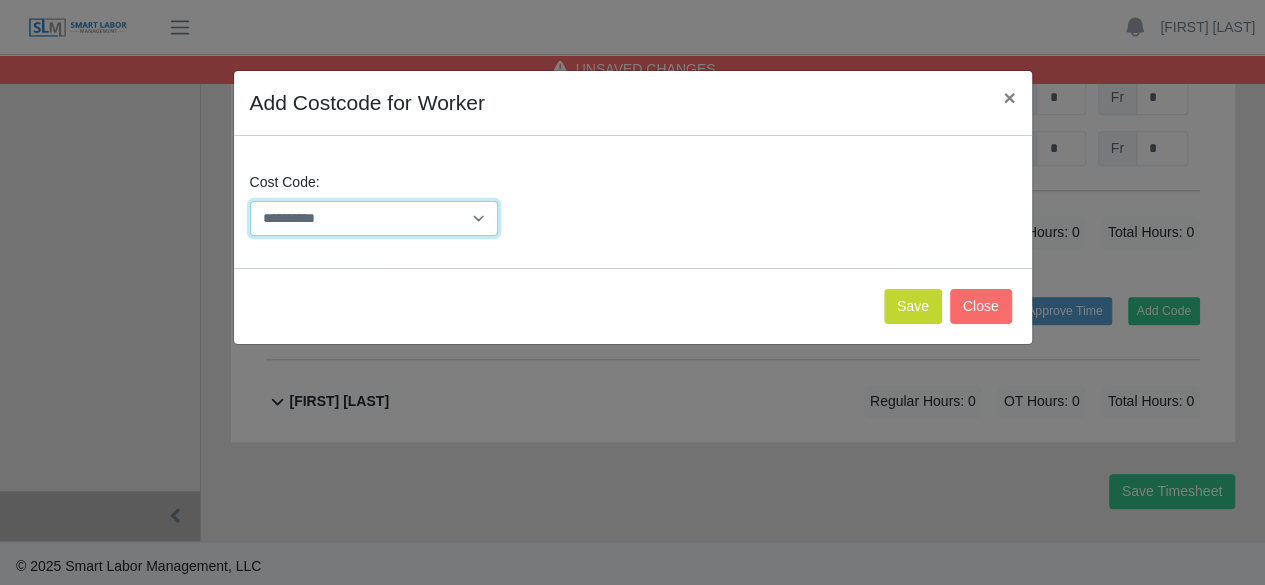 drag, startPoint x: 470, startPoint y: 209, endPoint x: 466, endPoint y: 223, distance: 14.56022 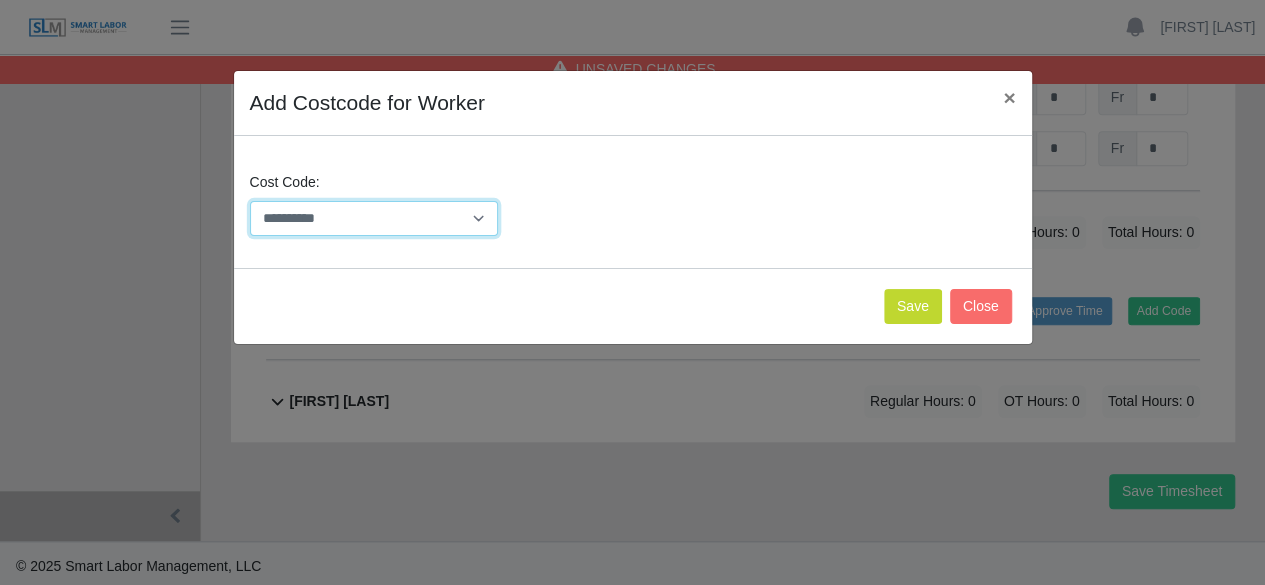 click on "**********" at bounding box center [374, 218] 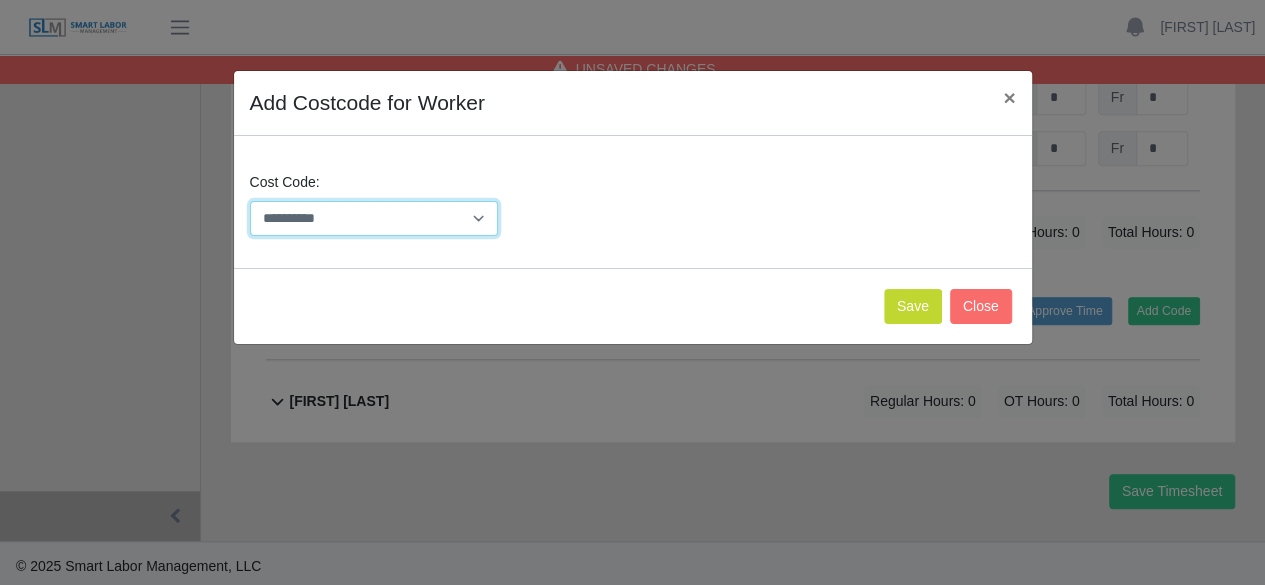 select on "**********" 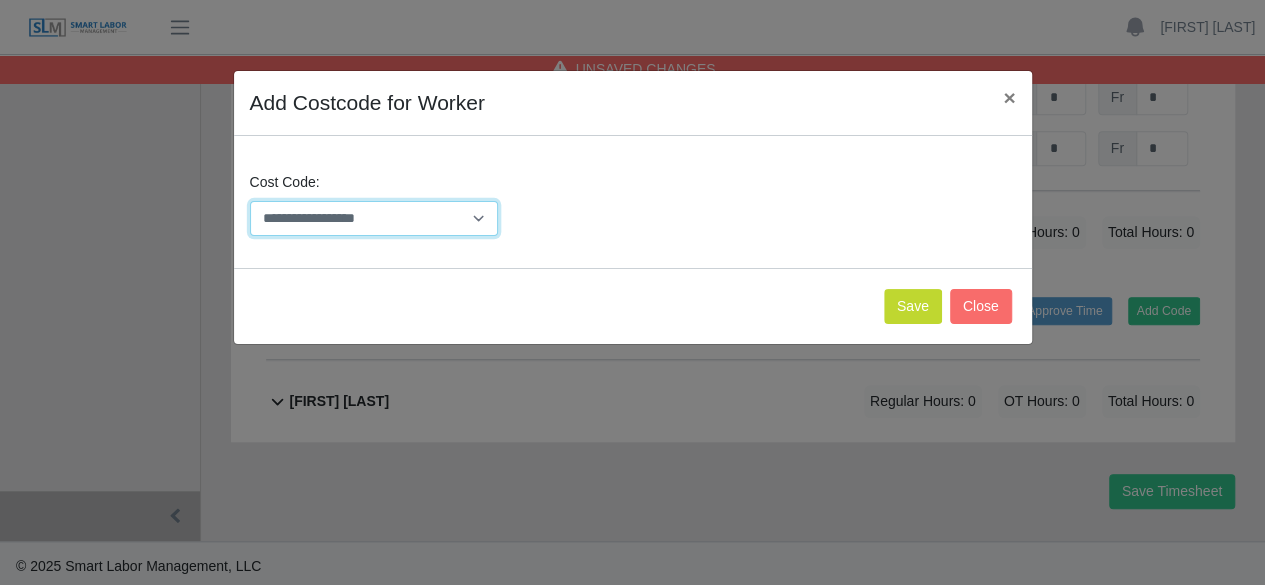 click on "**********" at bounding box center [374, 218] 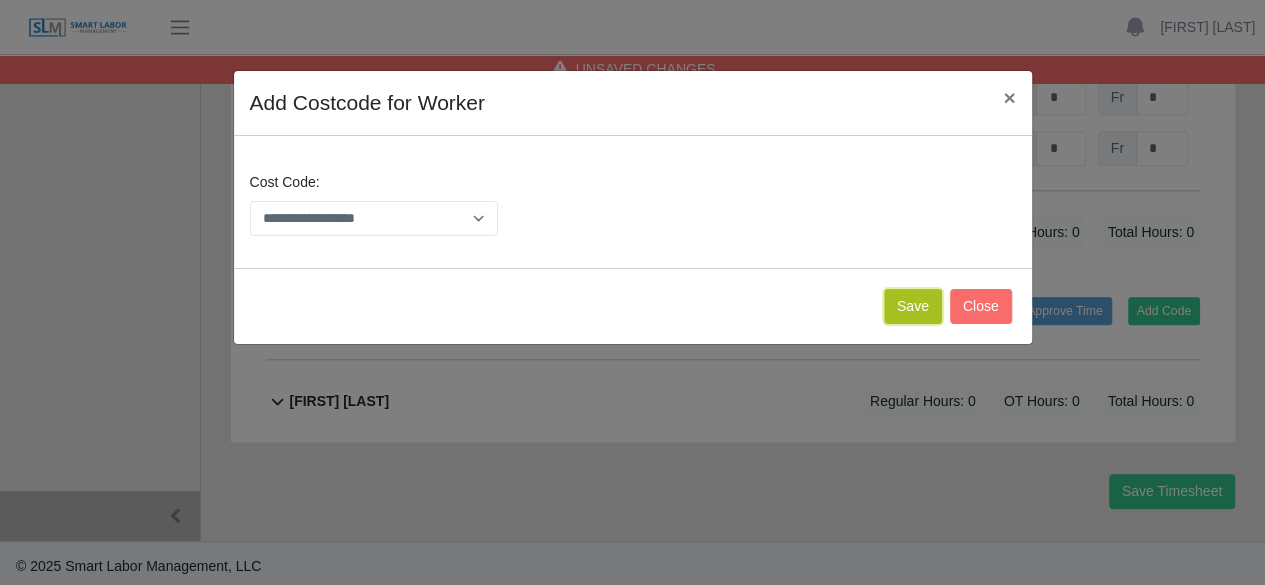 click on "Save" 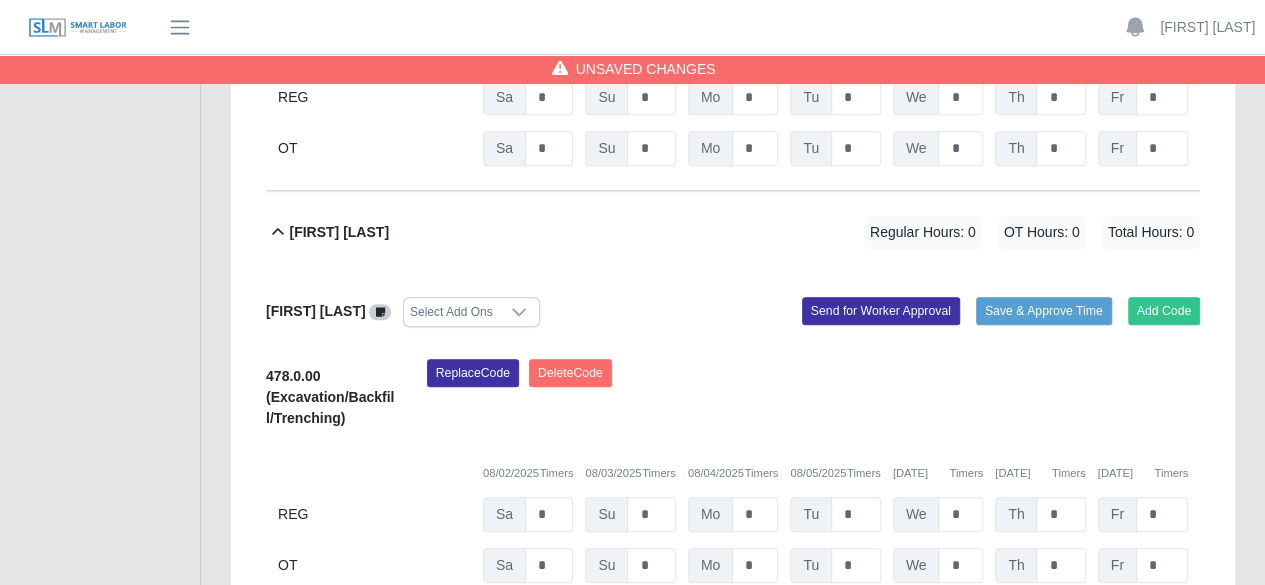 scroll, scrollTop: 921, scrollLeft: 0, axis: vertical 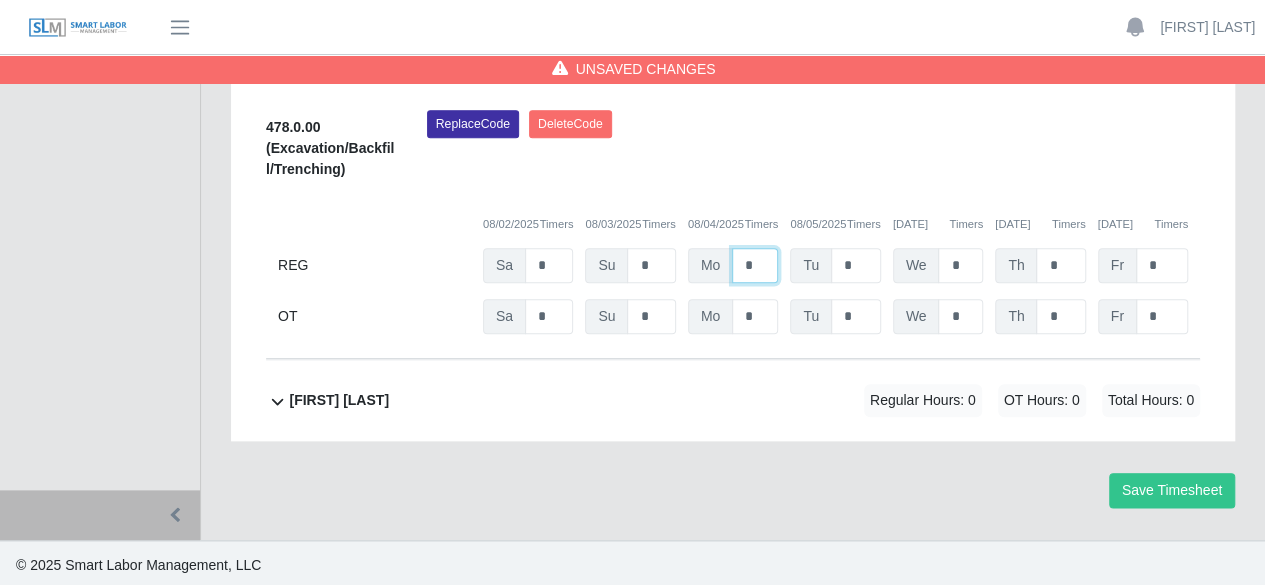 click on "*" at bounding box center [755, -152] 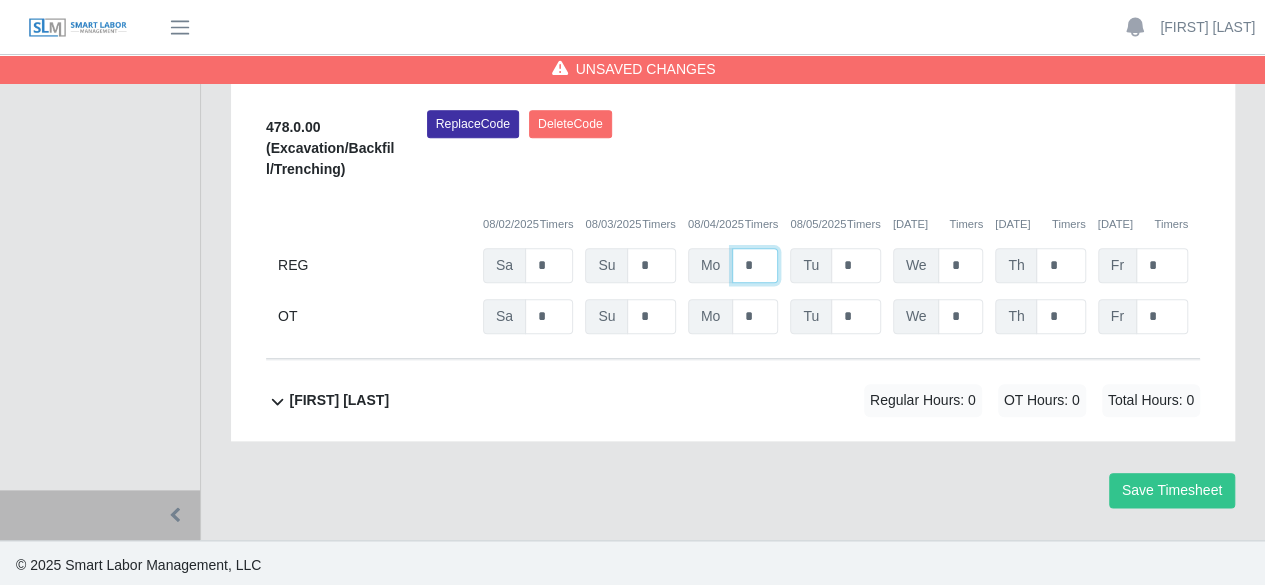 type on "*" 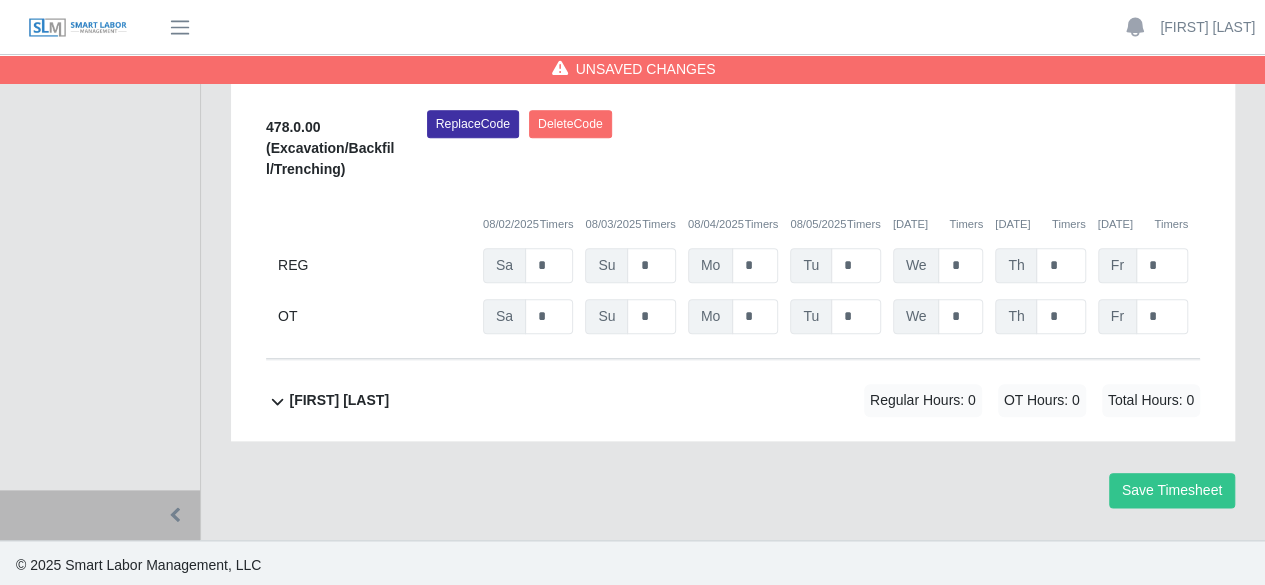 click on "[FIRST] [LAST]" at bounding box center (339, 400) 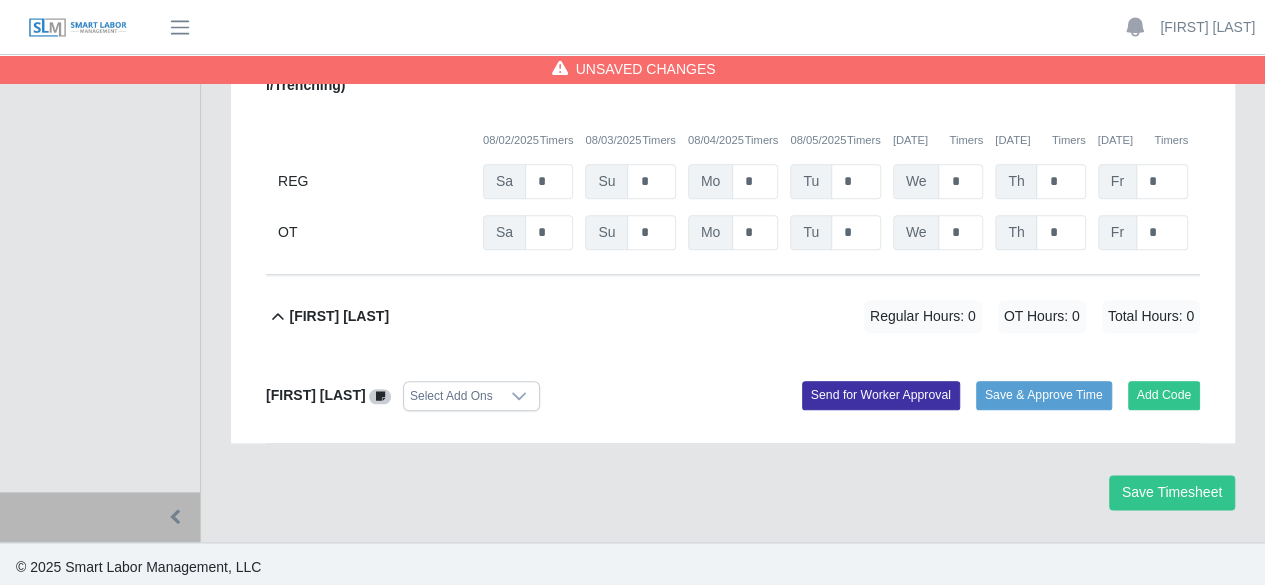 scroll, scrollTop: 1007, scrollLeft: 0, axis: vertical 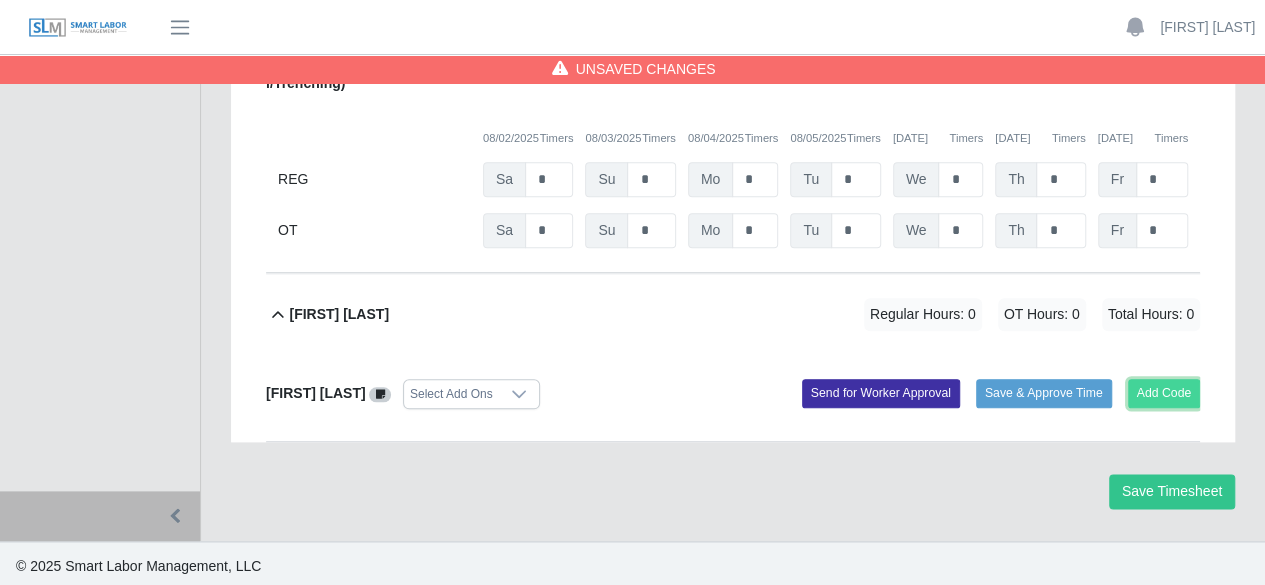 click on "Add Code" 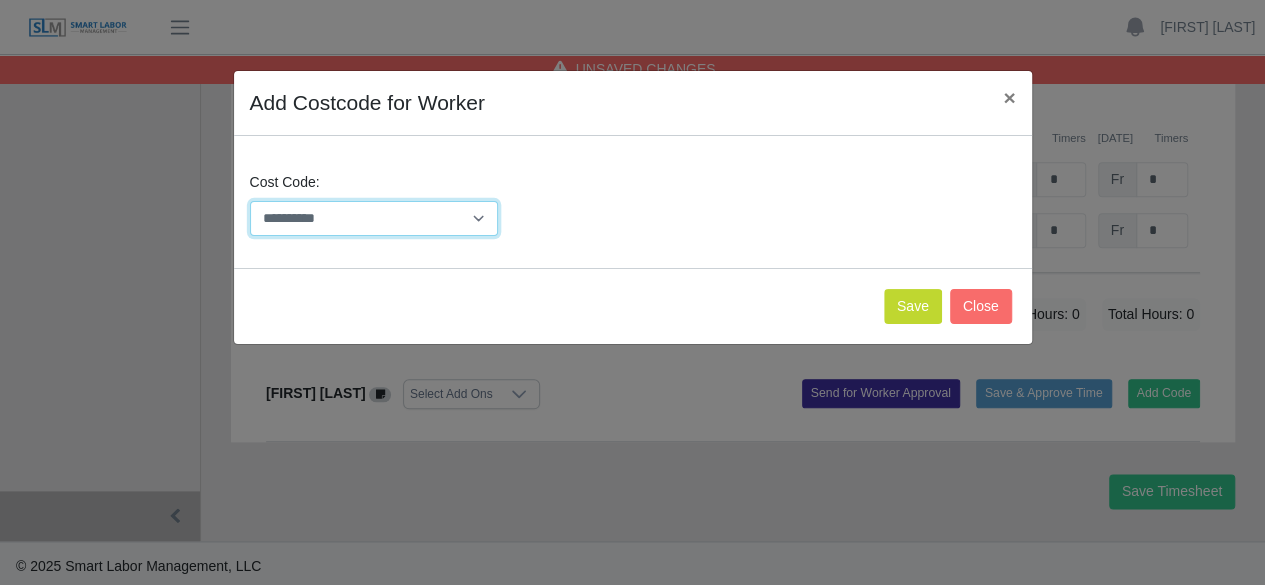 click on "**********" at bounding box center [374, 218] 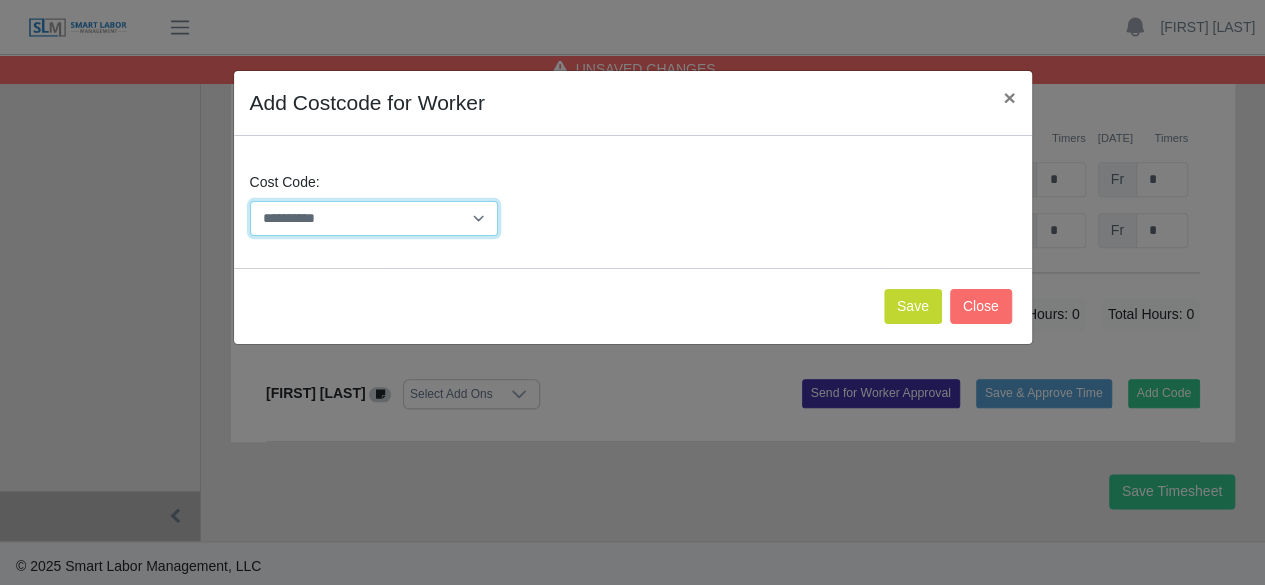 select on "**********" 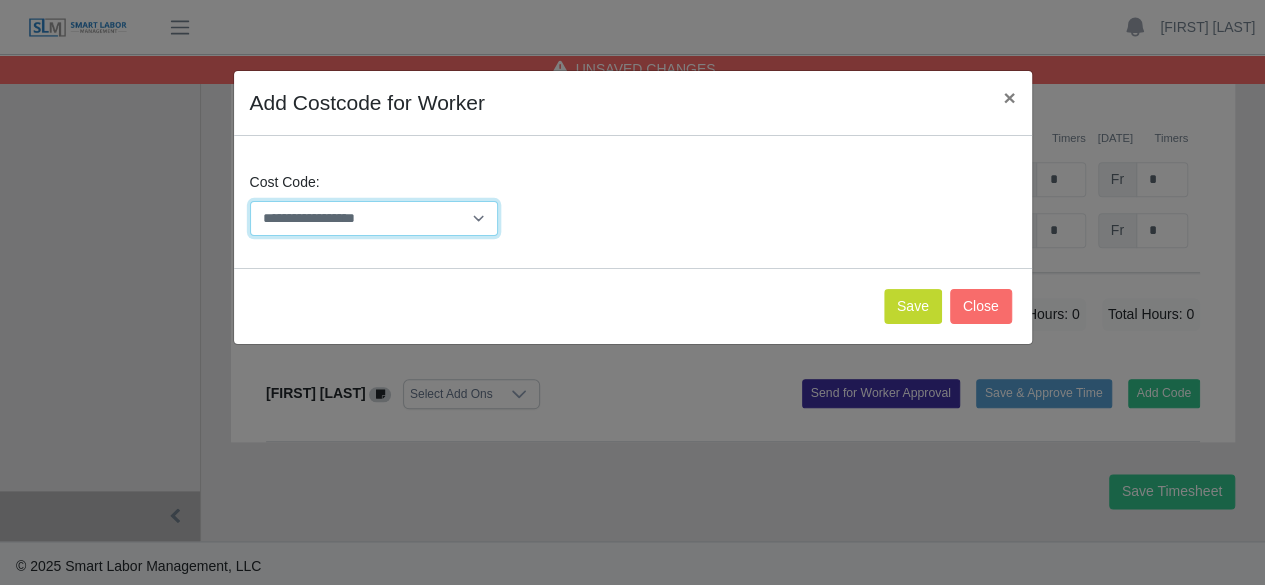 click on "**********" at bounding box center (374, 218) 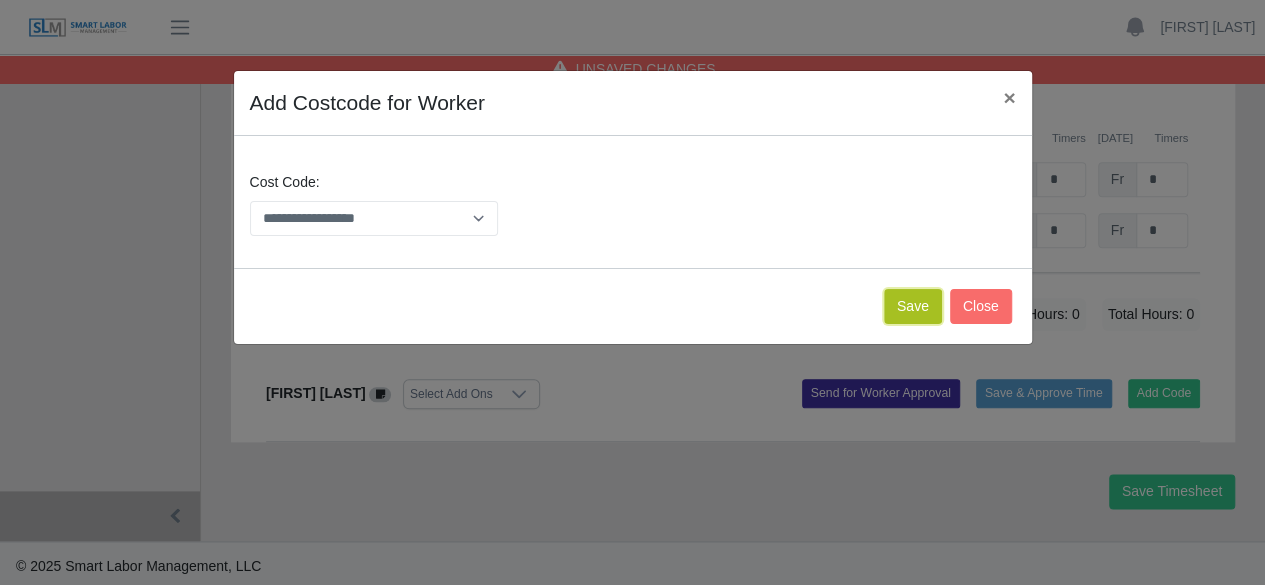 click on "Save" 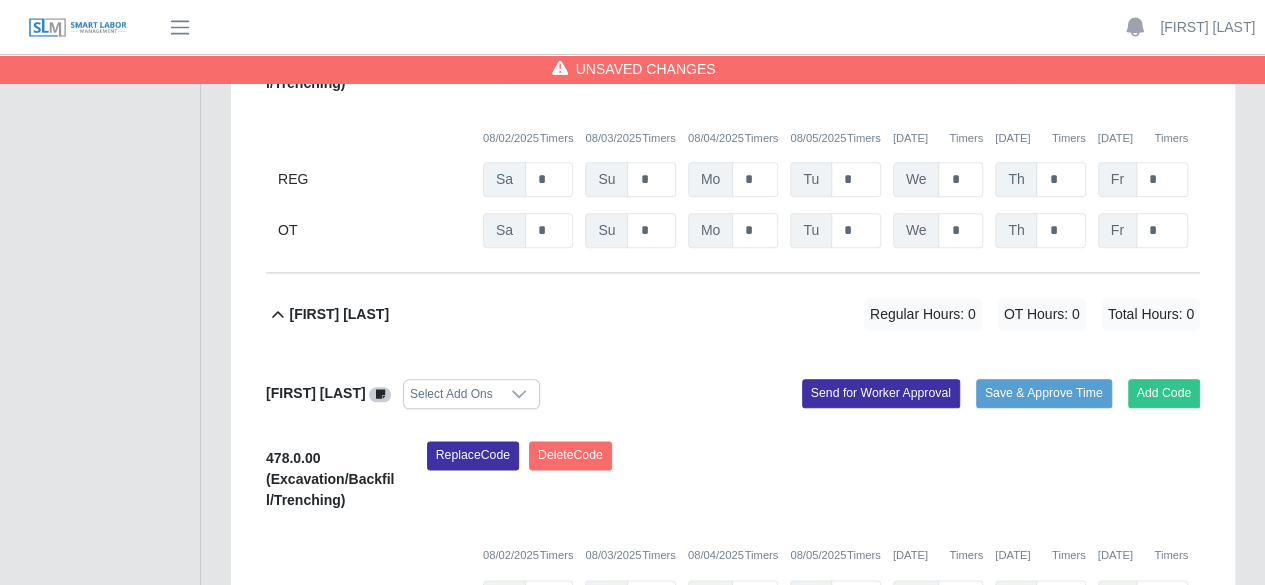 scroll, scrollTop: 1256, scrollLeft: 0, axis: vertical 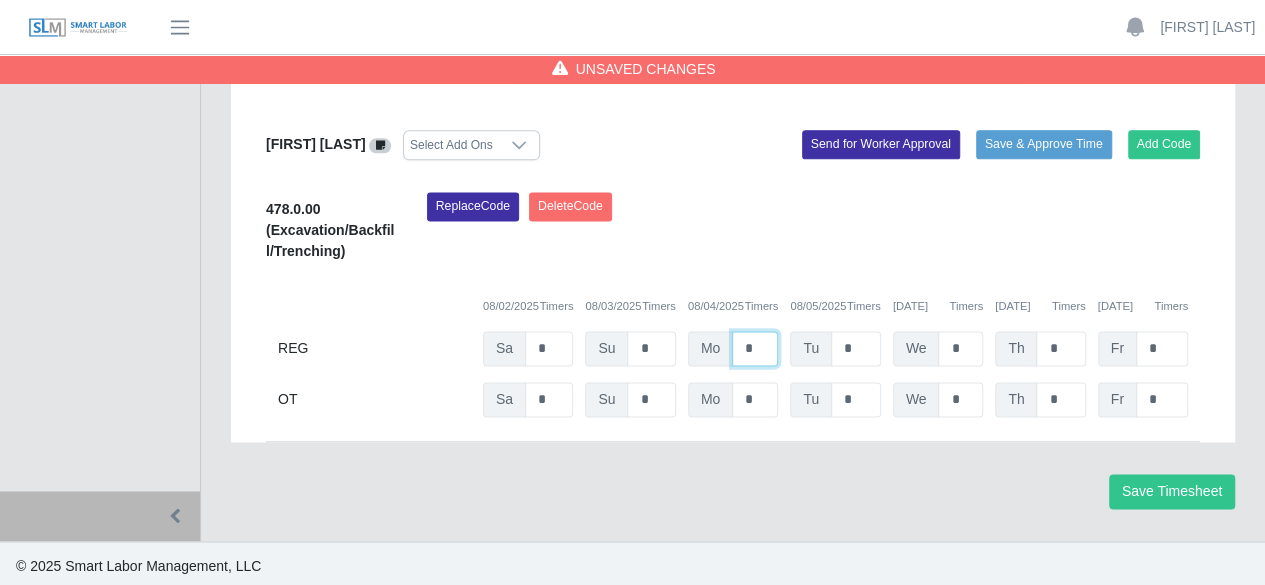 click on "*" at bounding box center [755, -487] 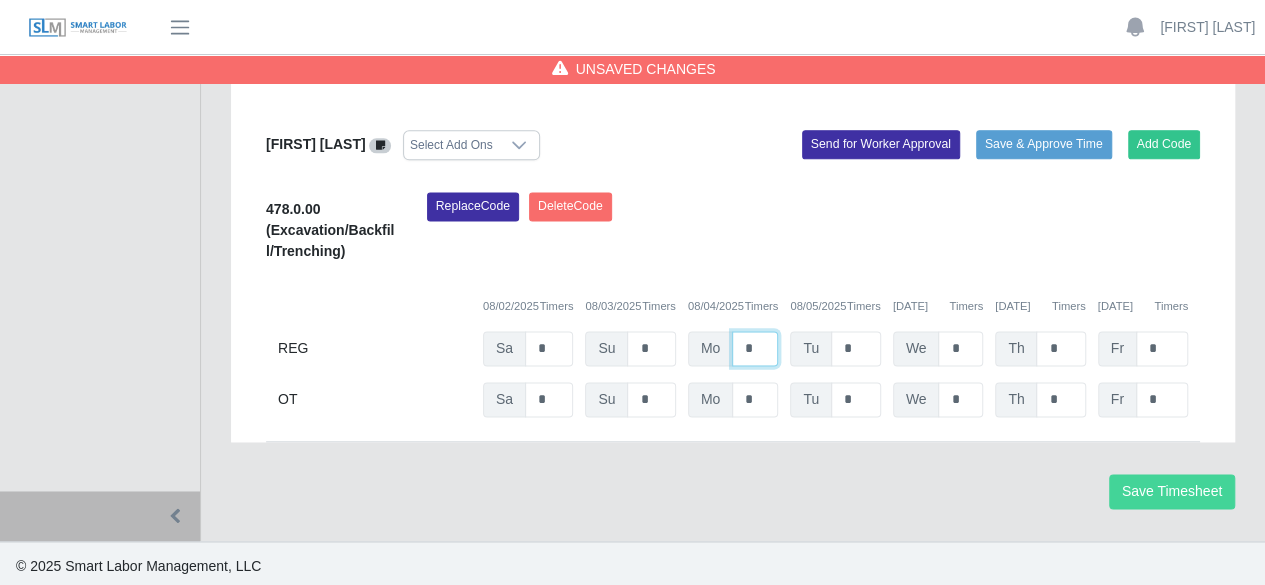 type on "*" 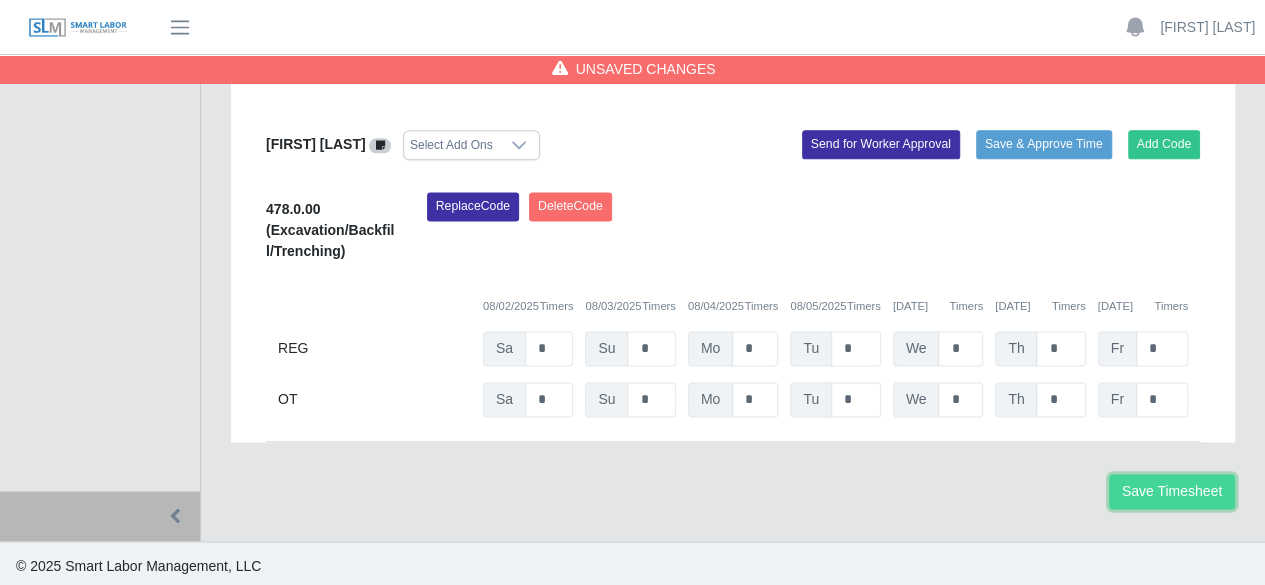 click on "Save
Timesheet" at bounding box center [1172, 491] 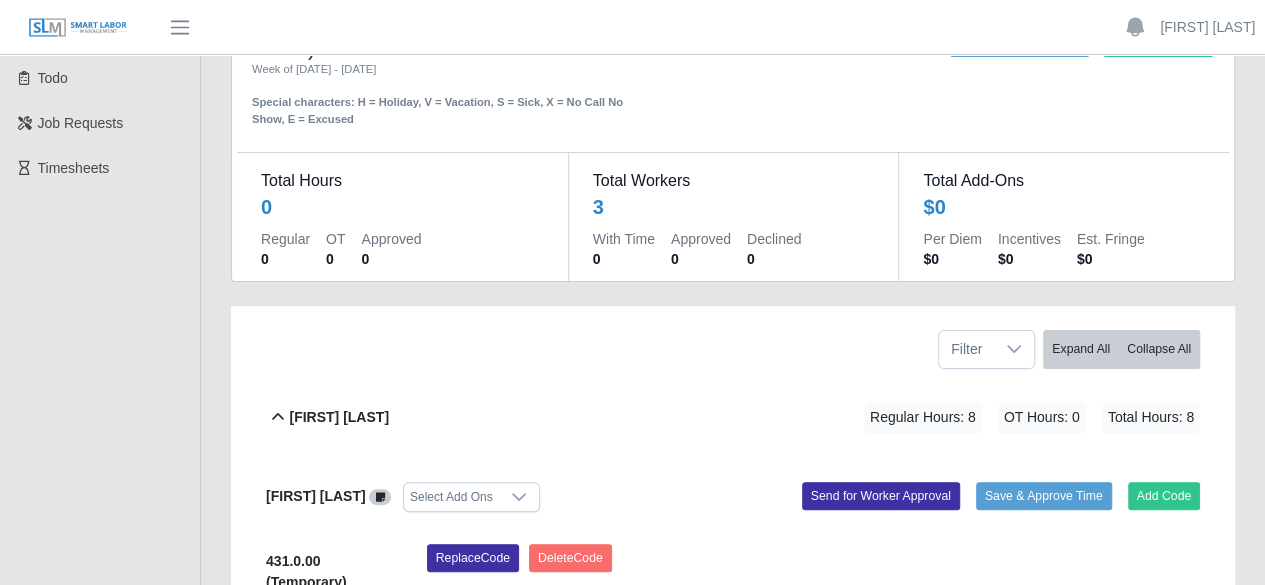 scroll, scrollTop: 0, scrollLeft: 0, axis: both 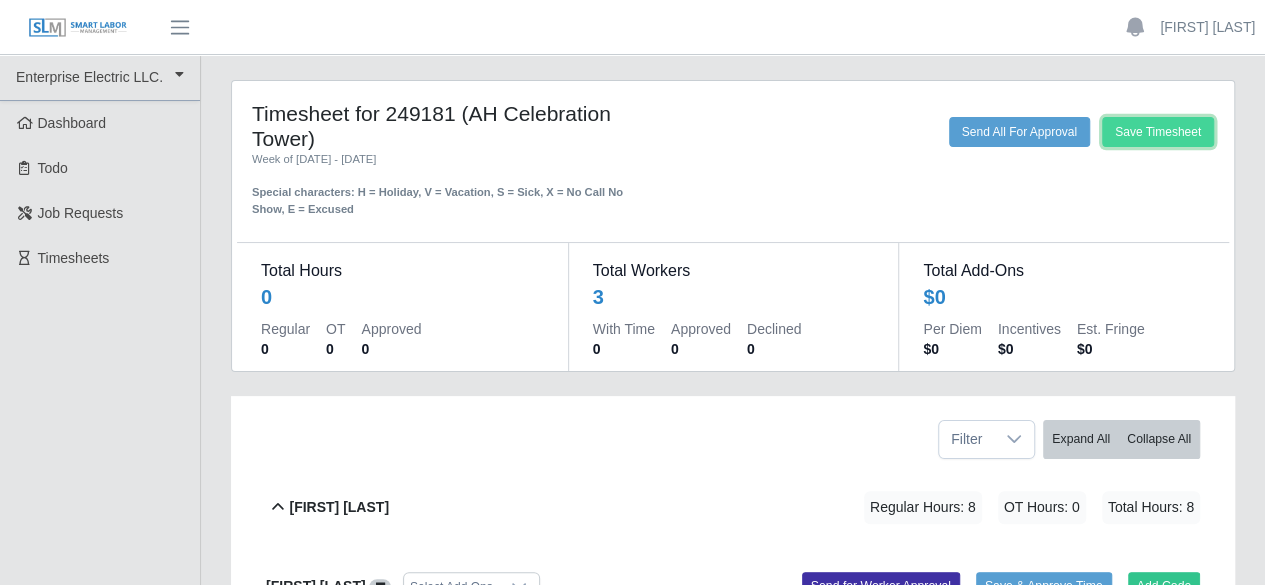 click on "Save Timesheet" at bounding box center (1158, 132) 